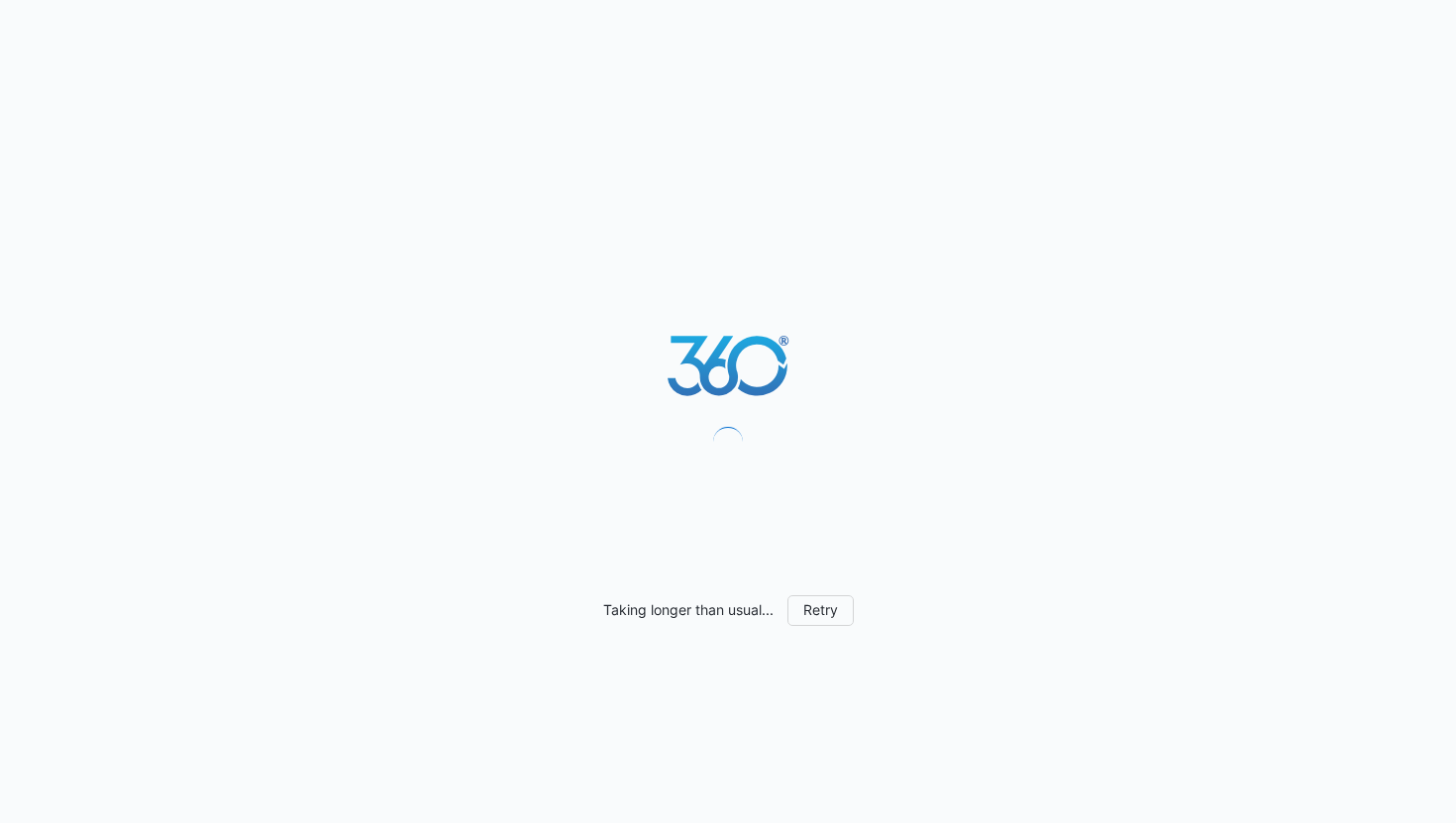 scroll, scrollTop: 0, scrollLeft: 0, axis: both 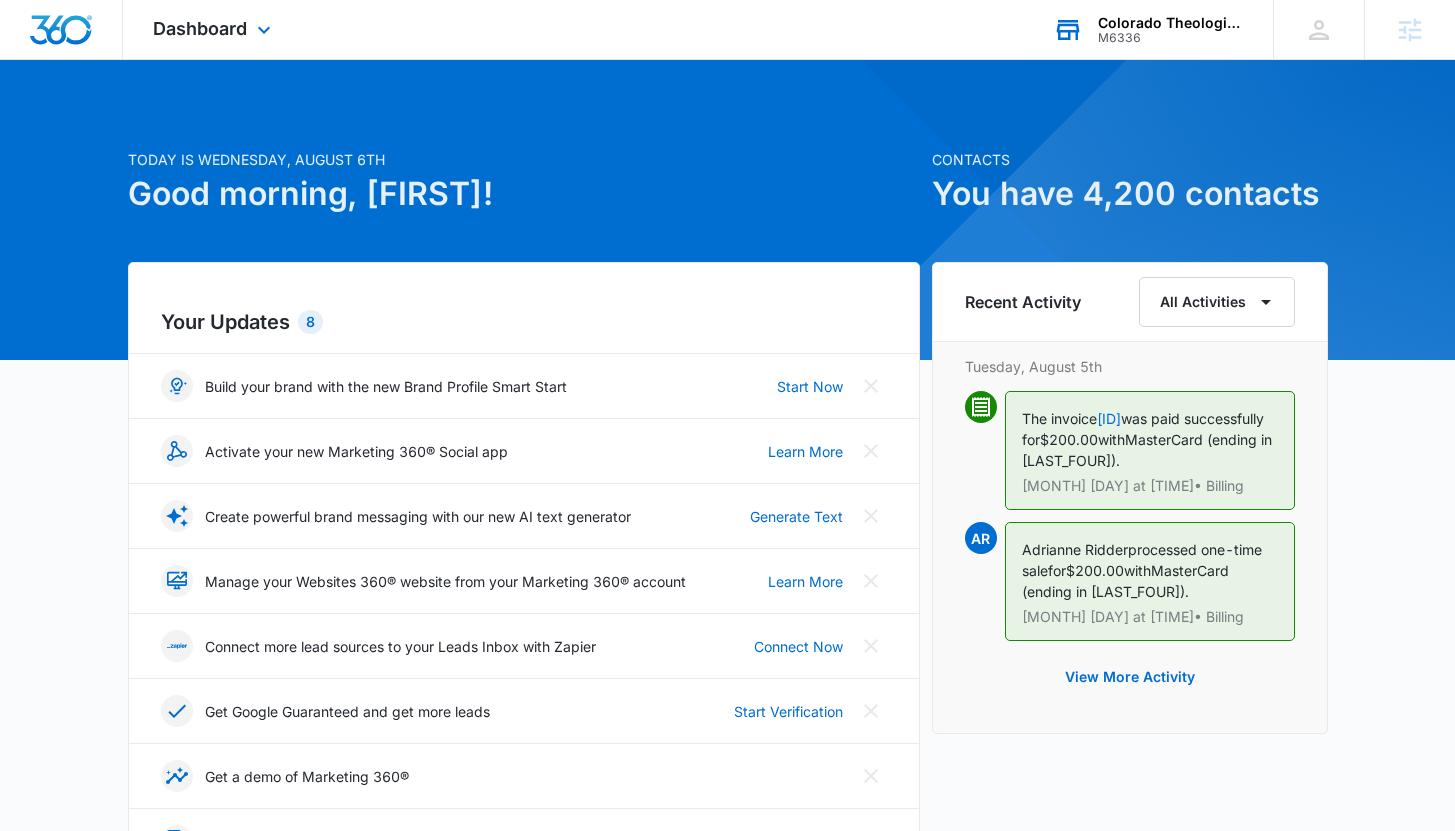 click on "Colorado Theological Seminary M6336 Your Accounts View All" at bounding box center [1148, 29] 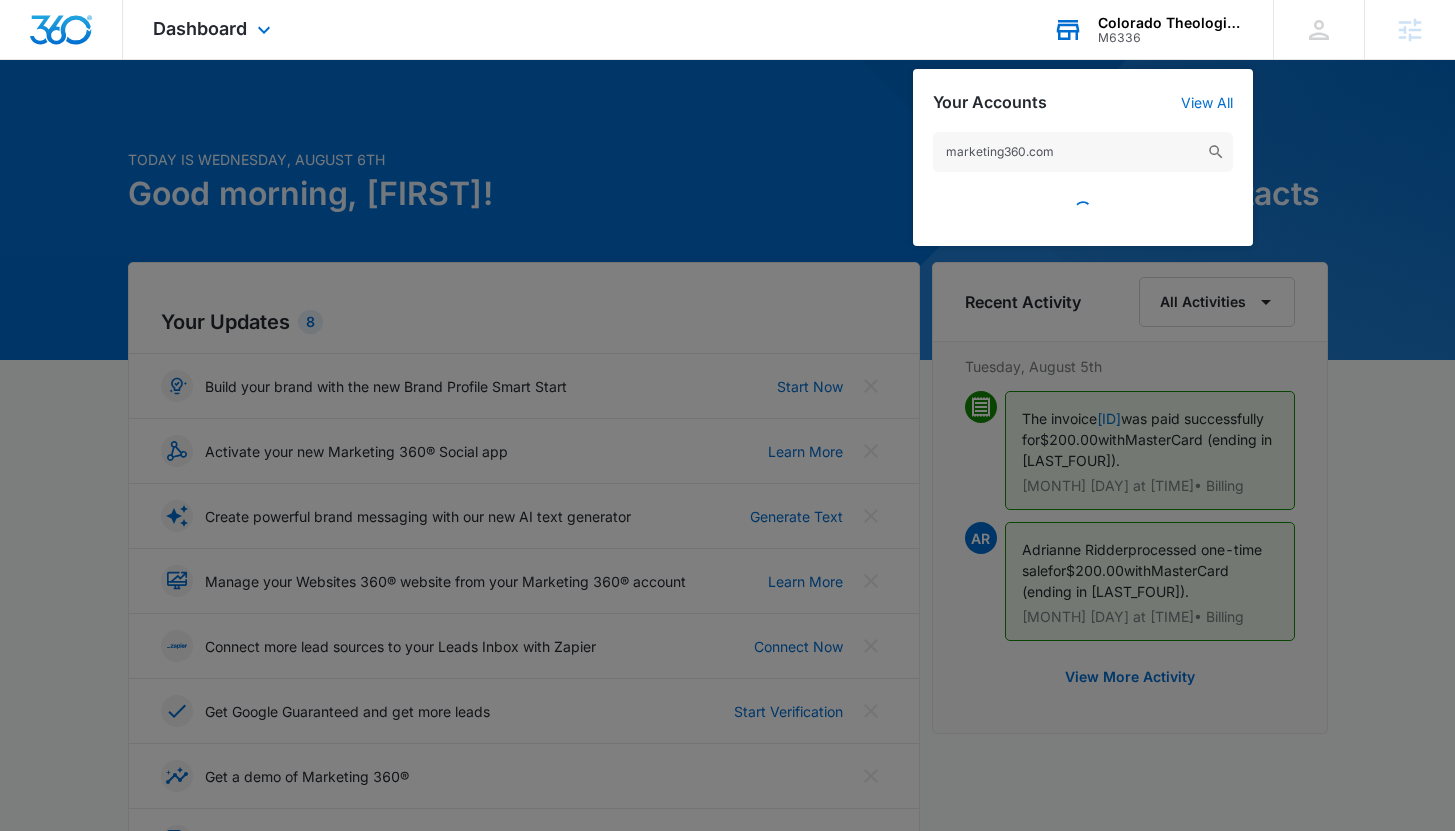 type on "marketing360.com" 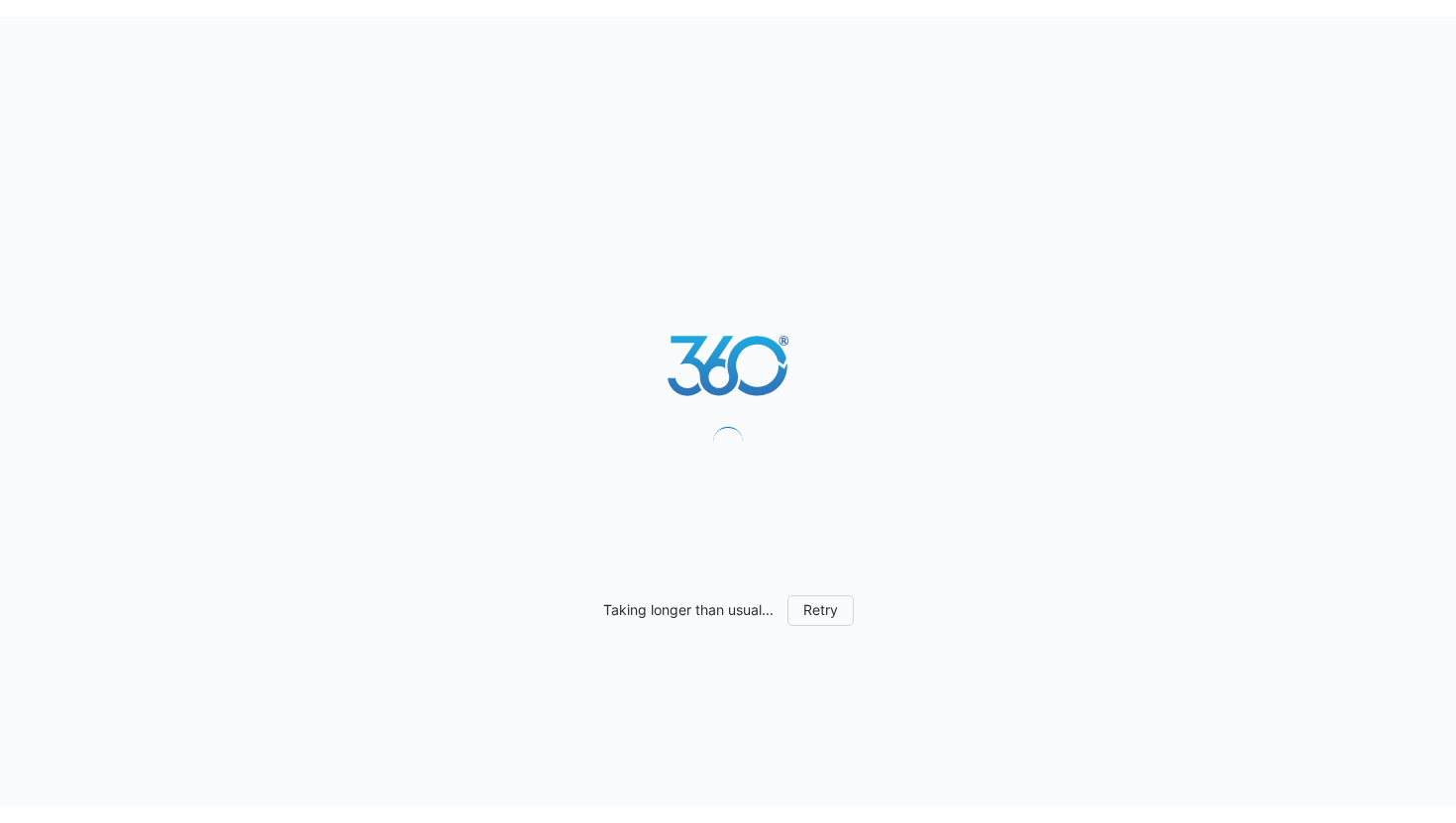 scroll, scrollTop: 0, scrollLeft: 0, axis: both 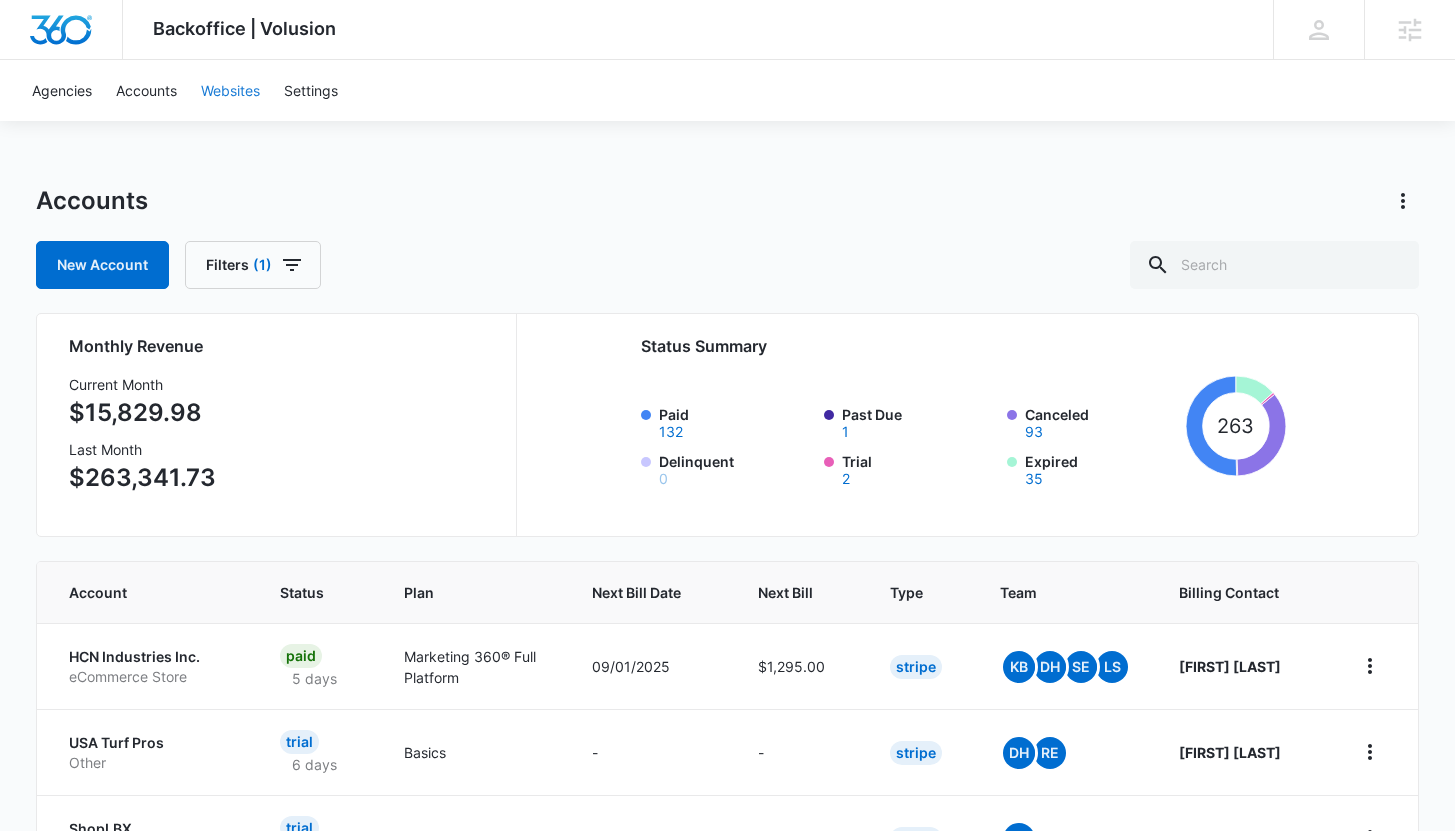 click on "Websites" at bounding box center (230, 90) 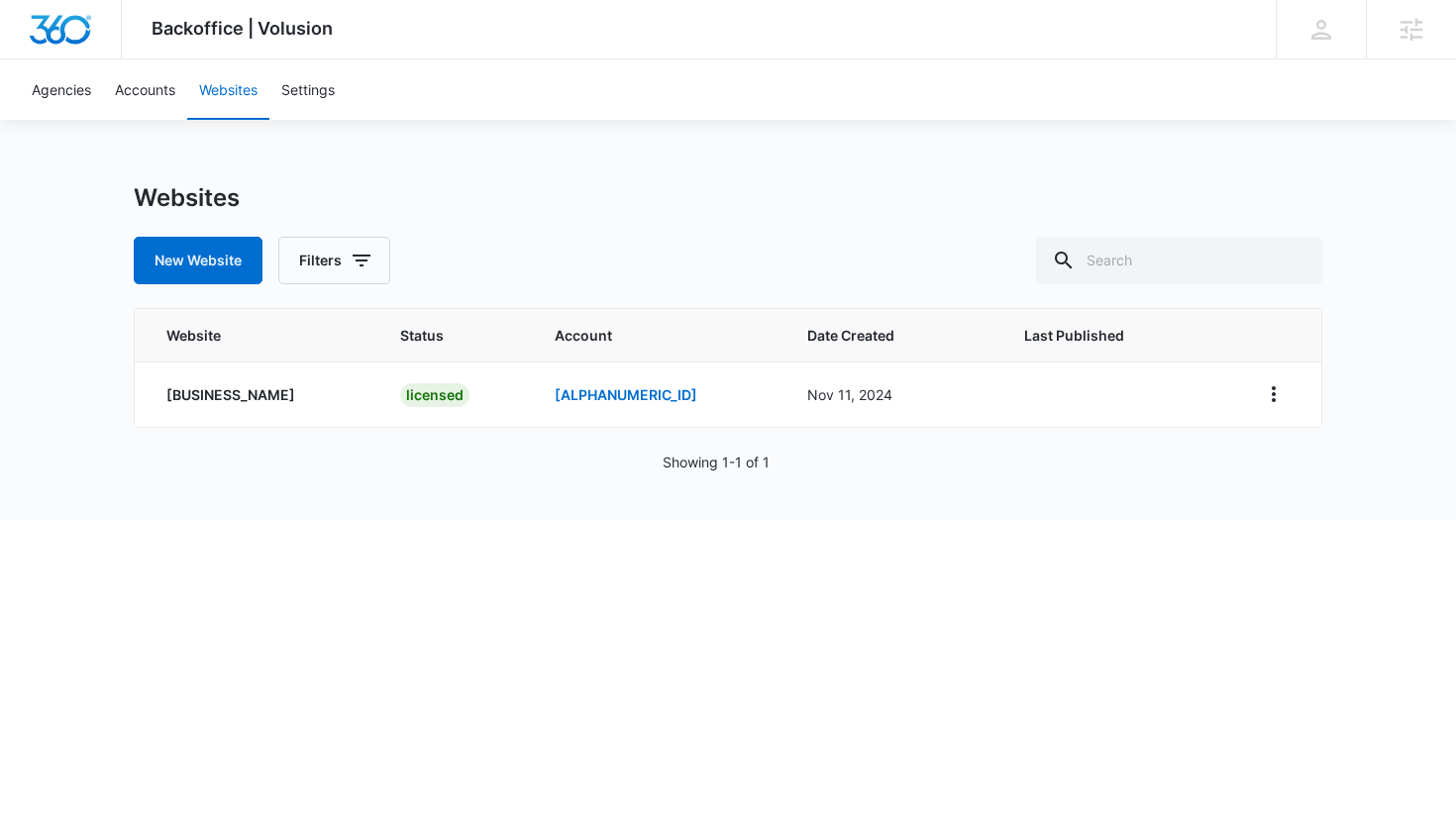 click on "Websites New Website Filters Website Status Account Date Created Last Published [BUSINESS_NAME] licensed [ALPHANUMERIC_ID] [MONTH] [DAY], [YEAR] Showing   1-1   of   1" at bounding box center (728, 352) 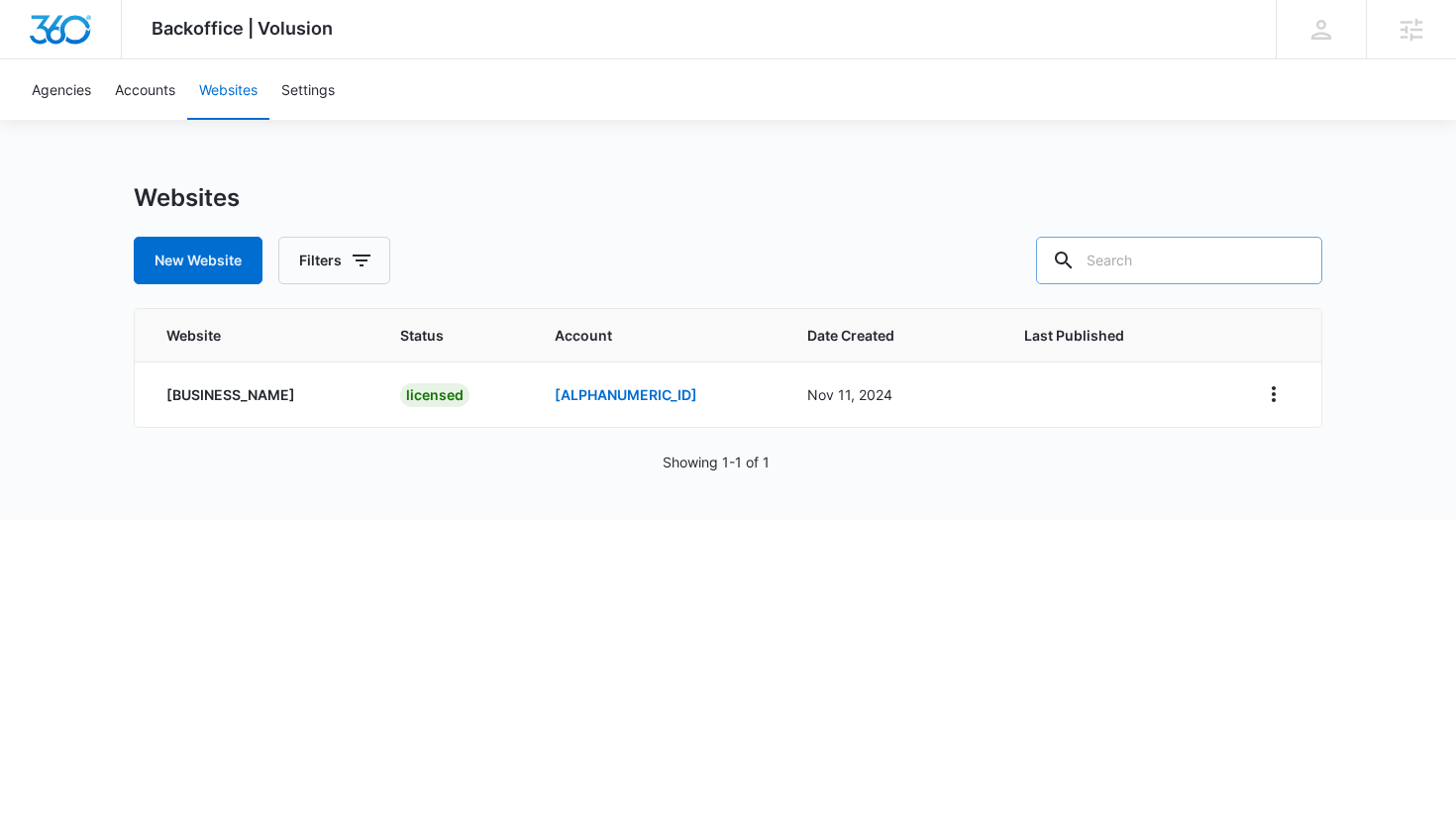 click at bounding box center (1179, 260) 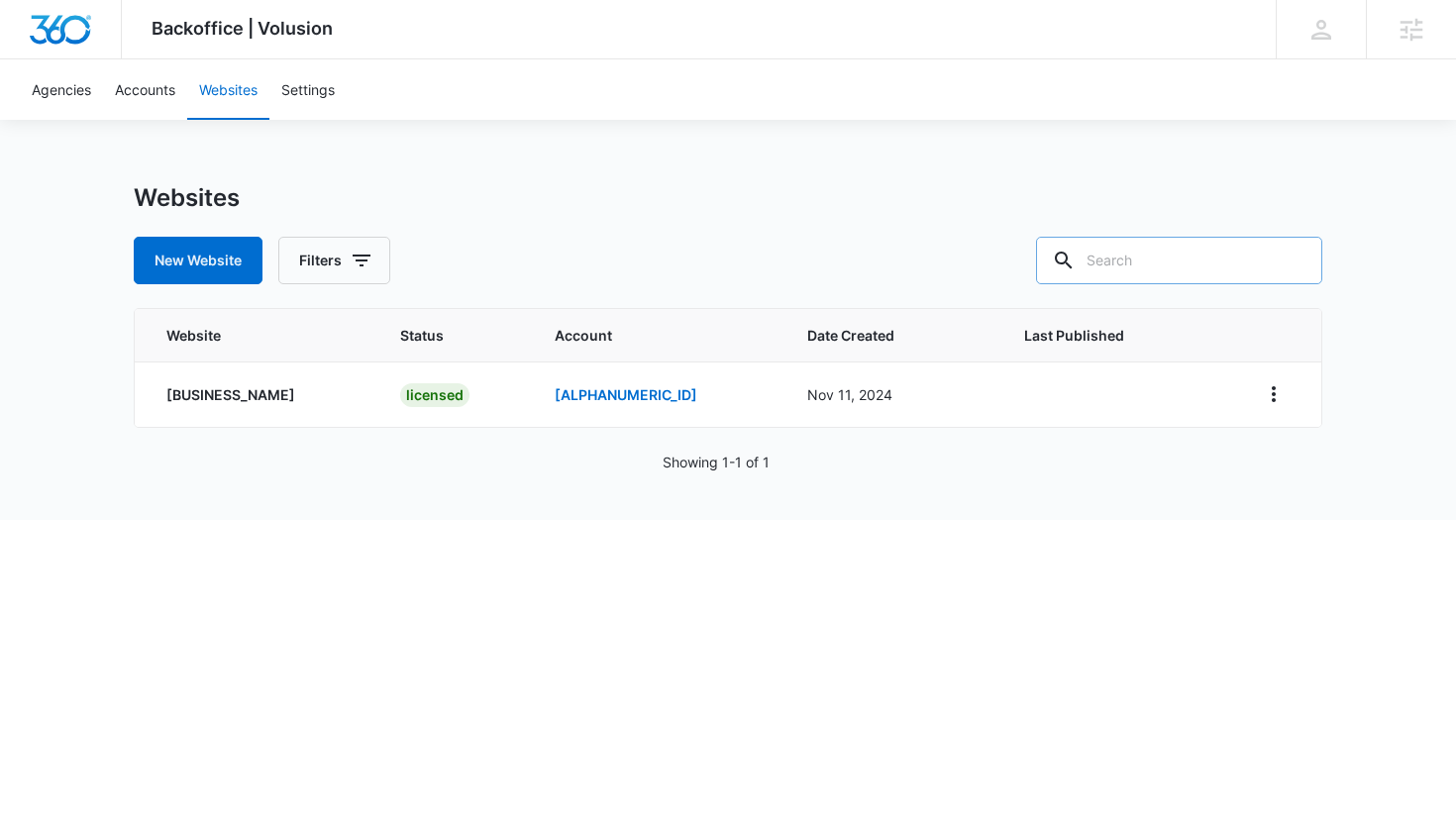 paste on "marketing360.com" 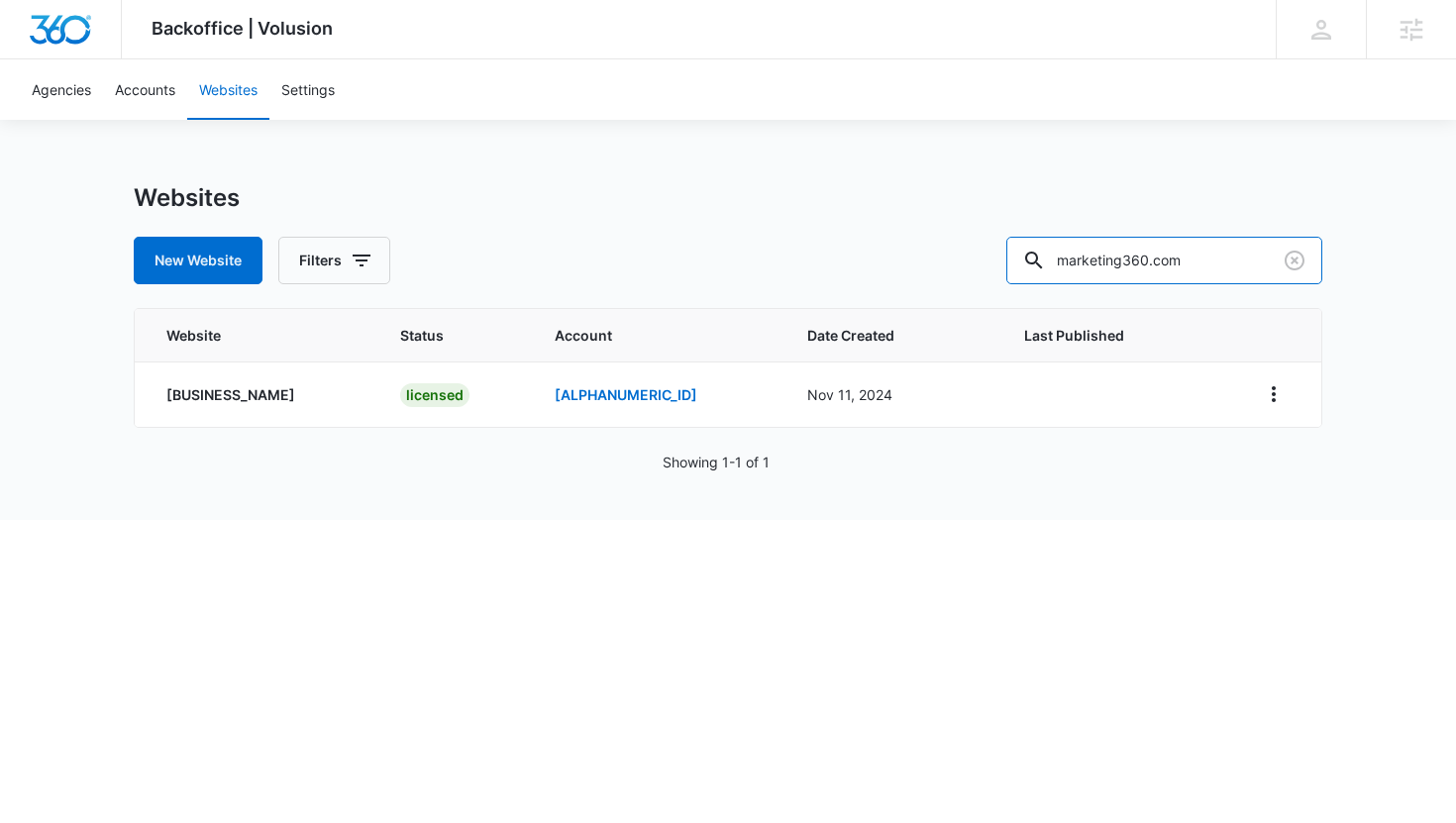 type on "marketing360.com" 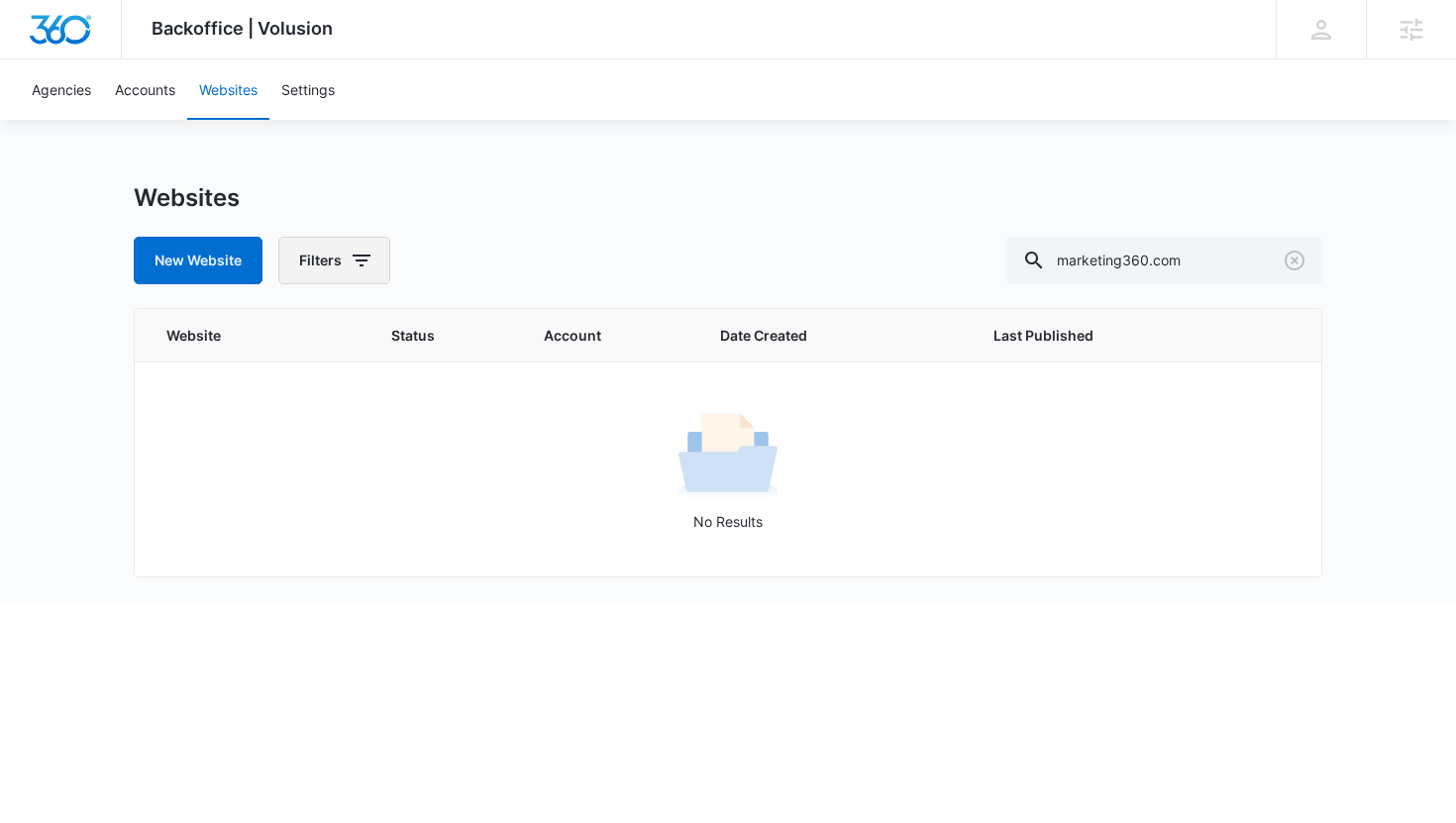 click on "Filters" at bounding box center [334, 260] 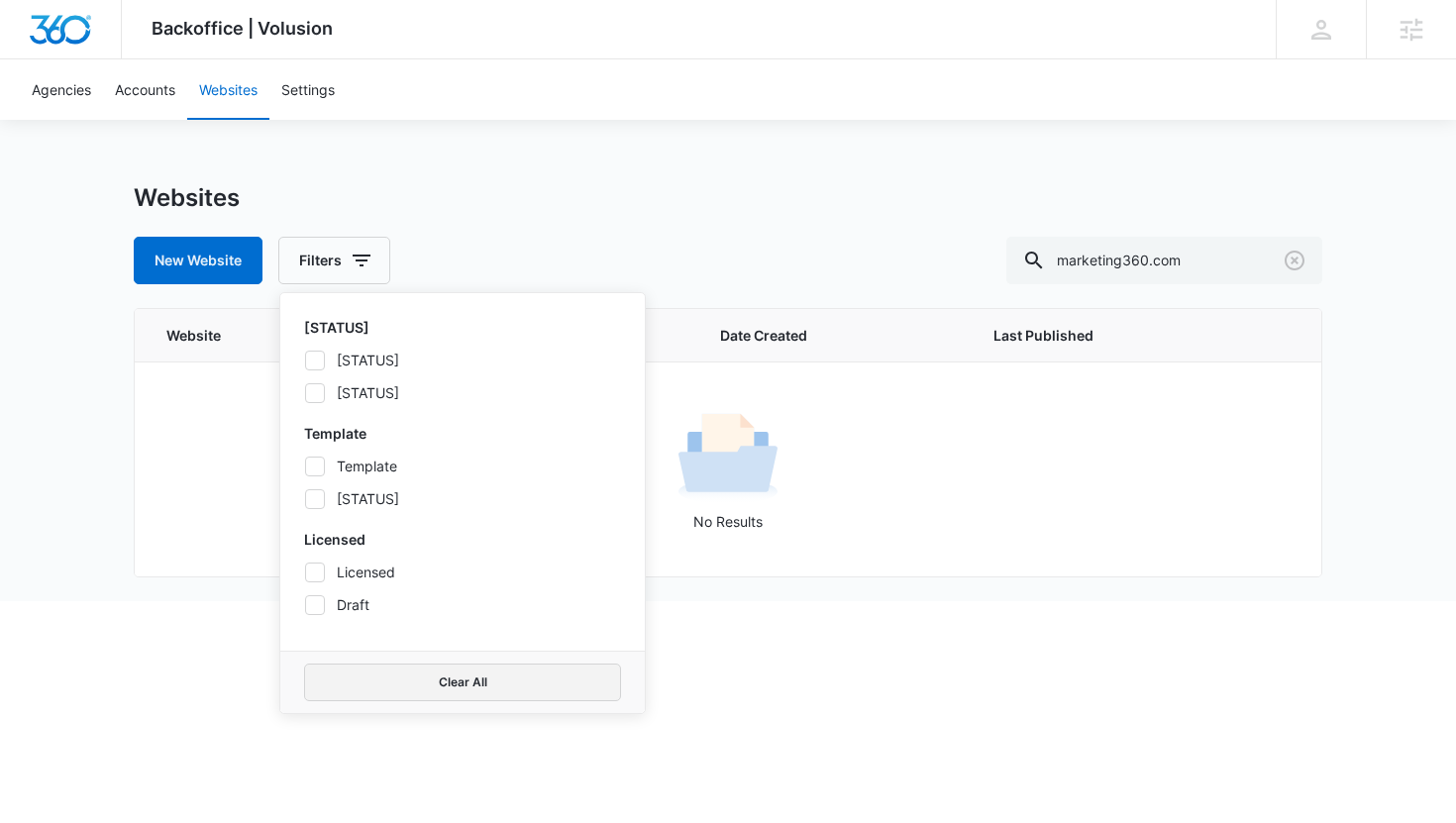 click on "Clear All" at bounding box center [463, 682] 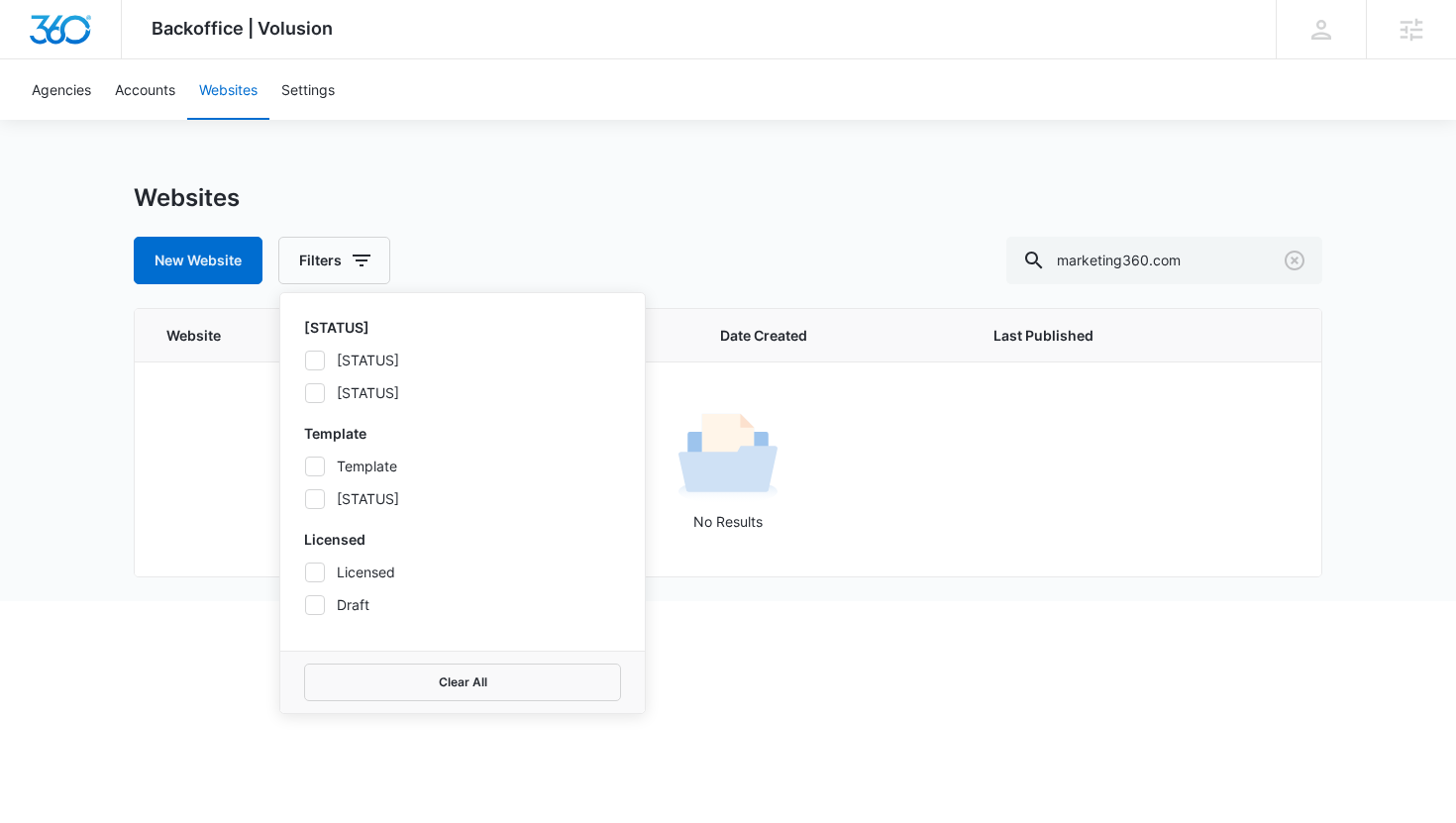 click on "Websites" at bounding box center (728, 198) 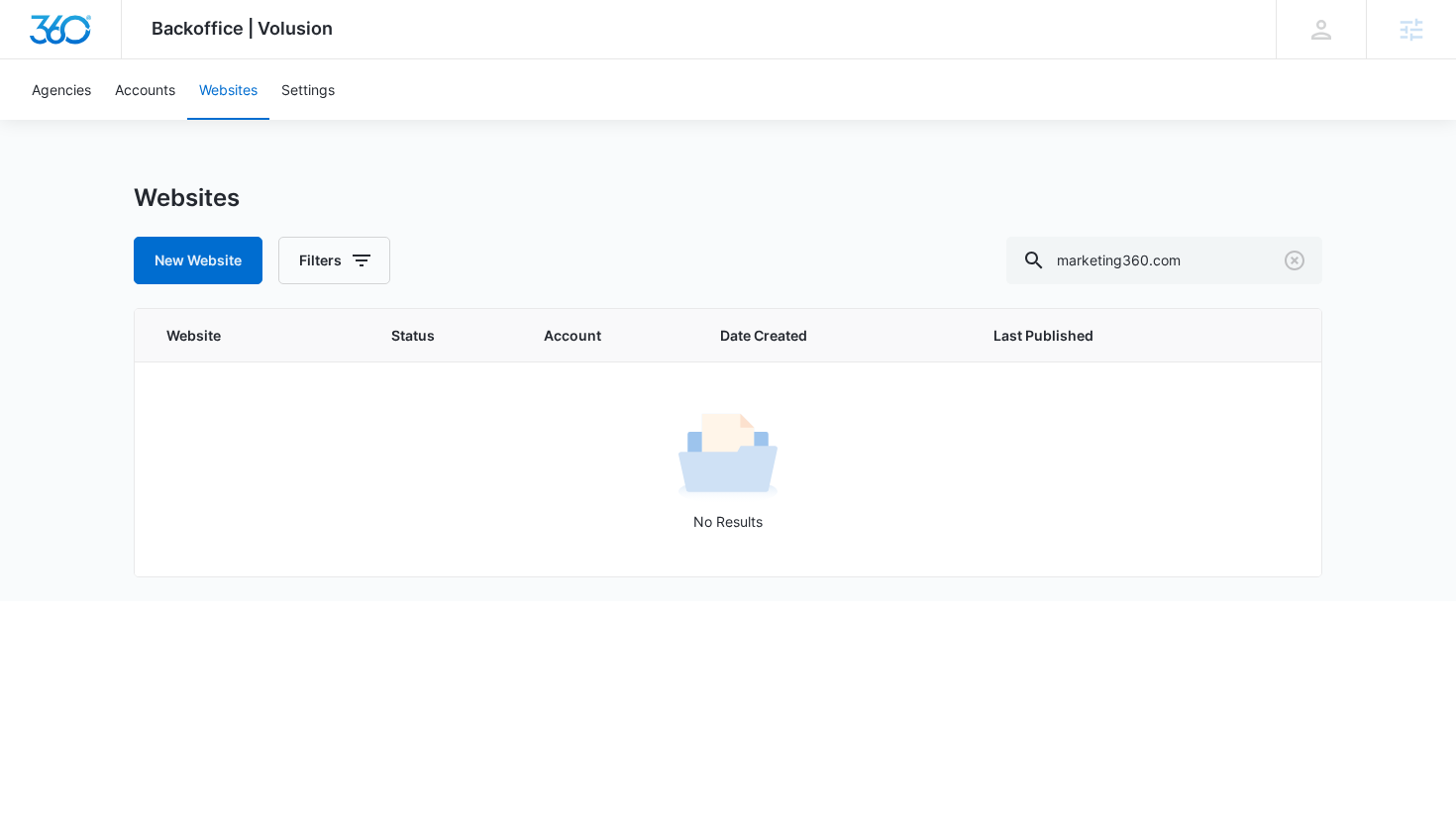 click on "Backoffice | Volusion" at bounding box center (242, 28) 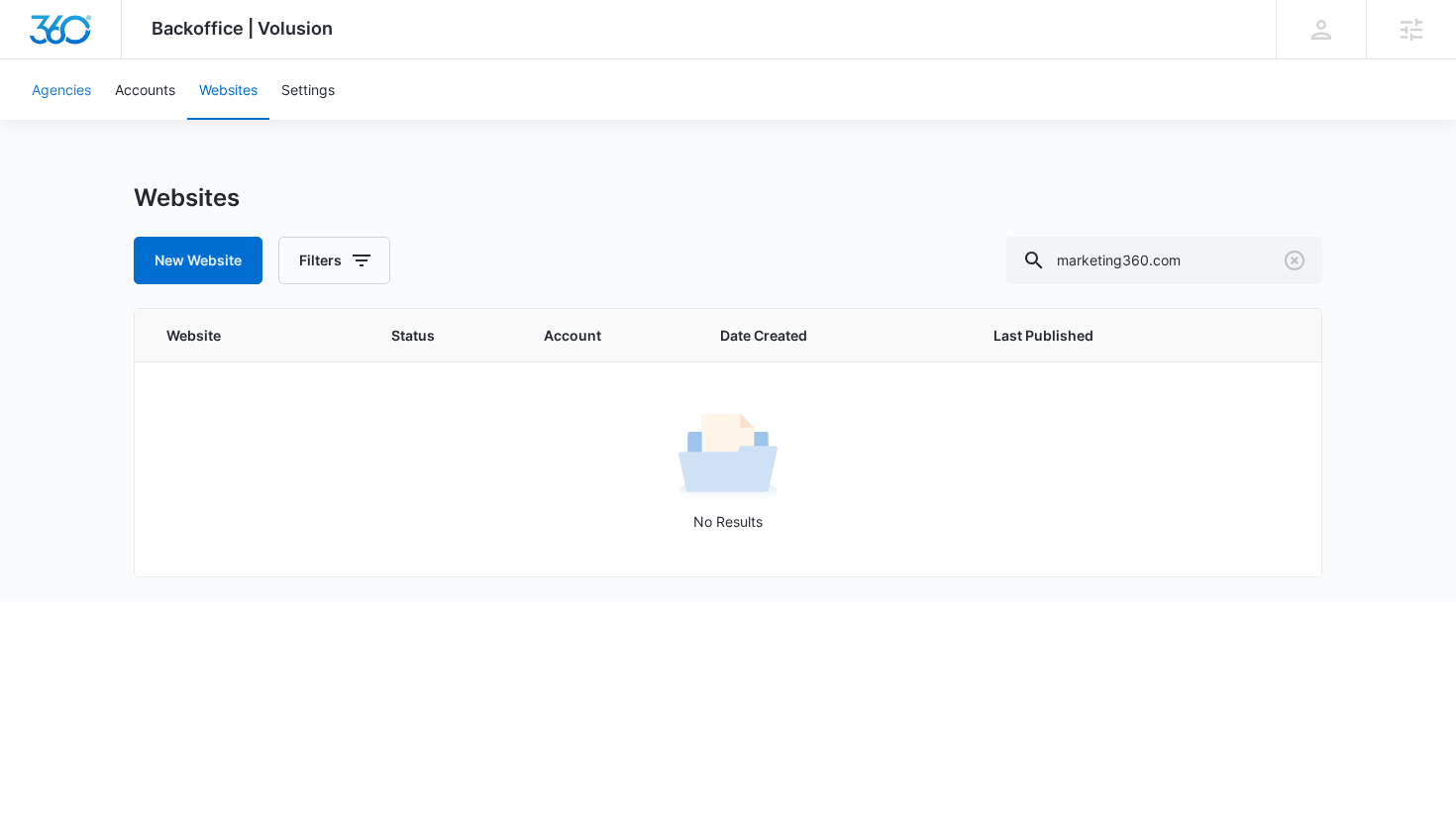 click on "Agencies" at bounding box center (61, 89) 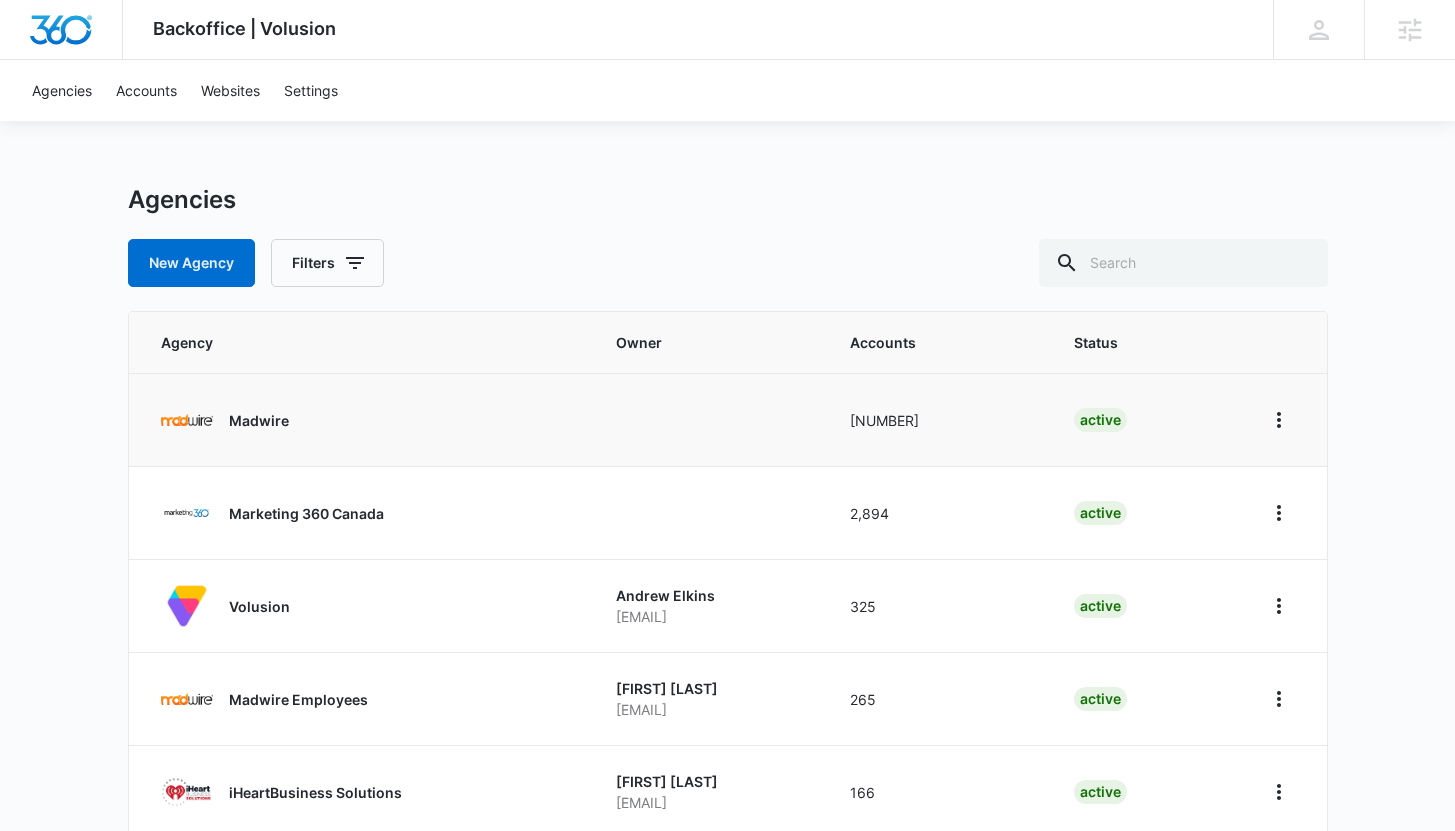 click on "Madwire" at bounding box center [259, 420] 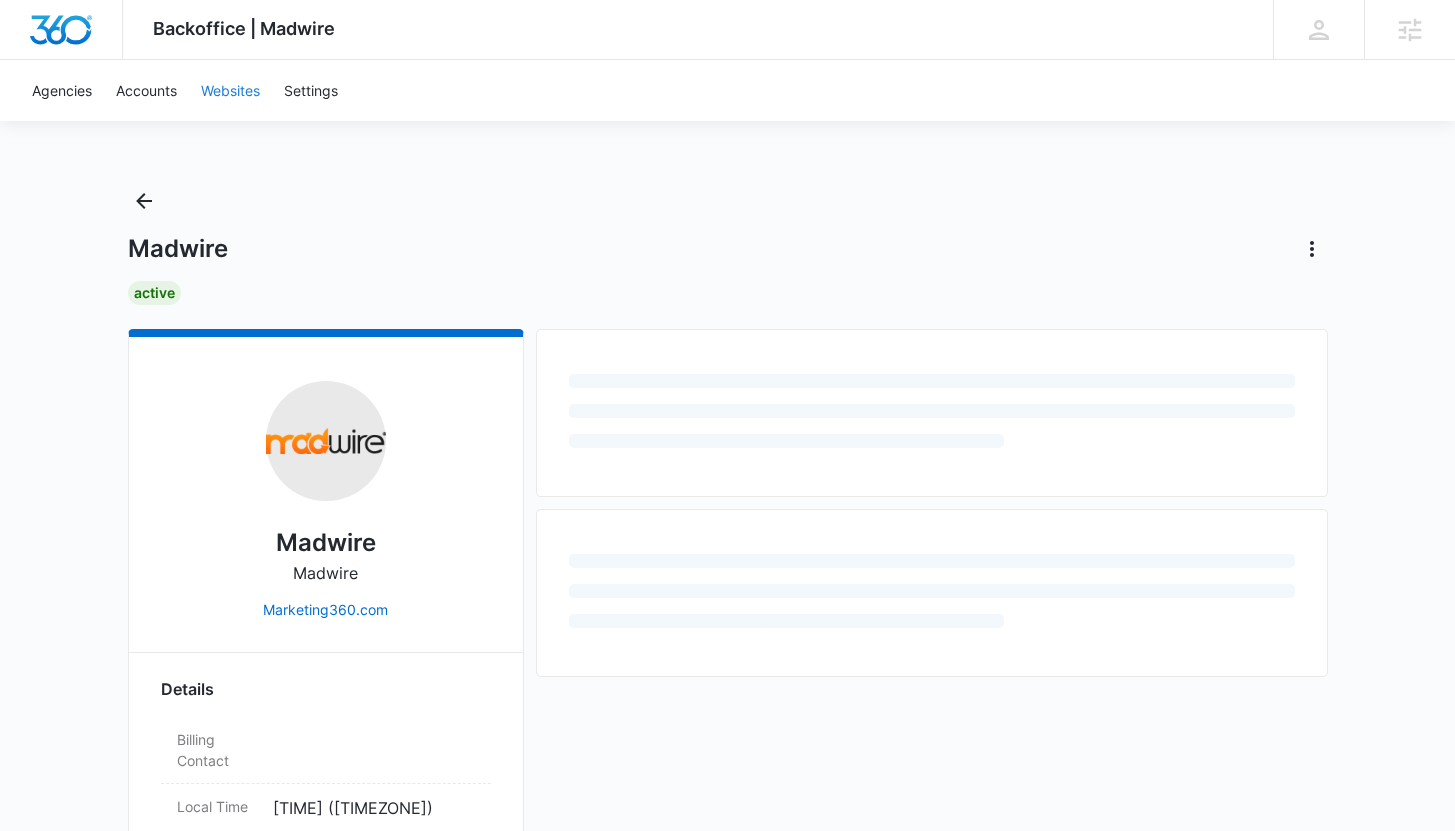 click on "Websites" at bounding box center (230, 90) 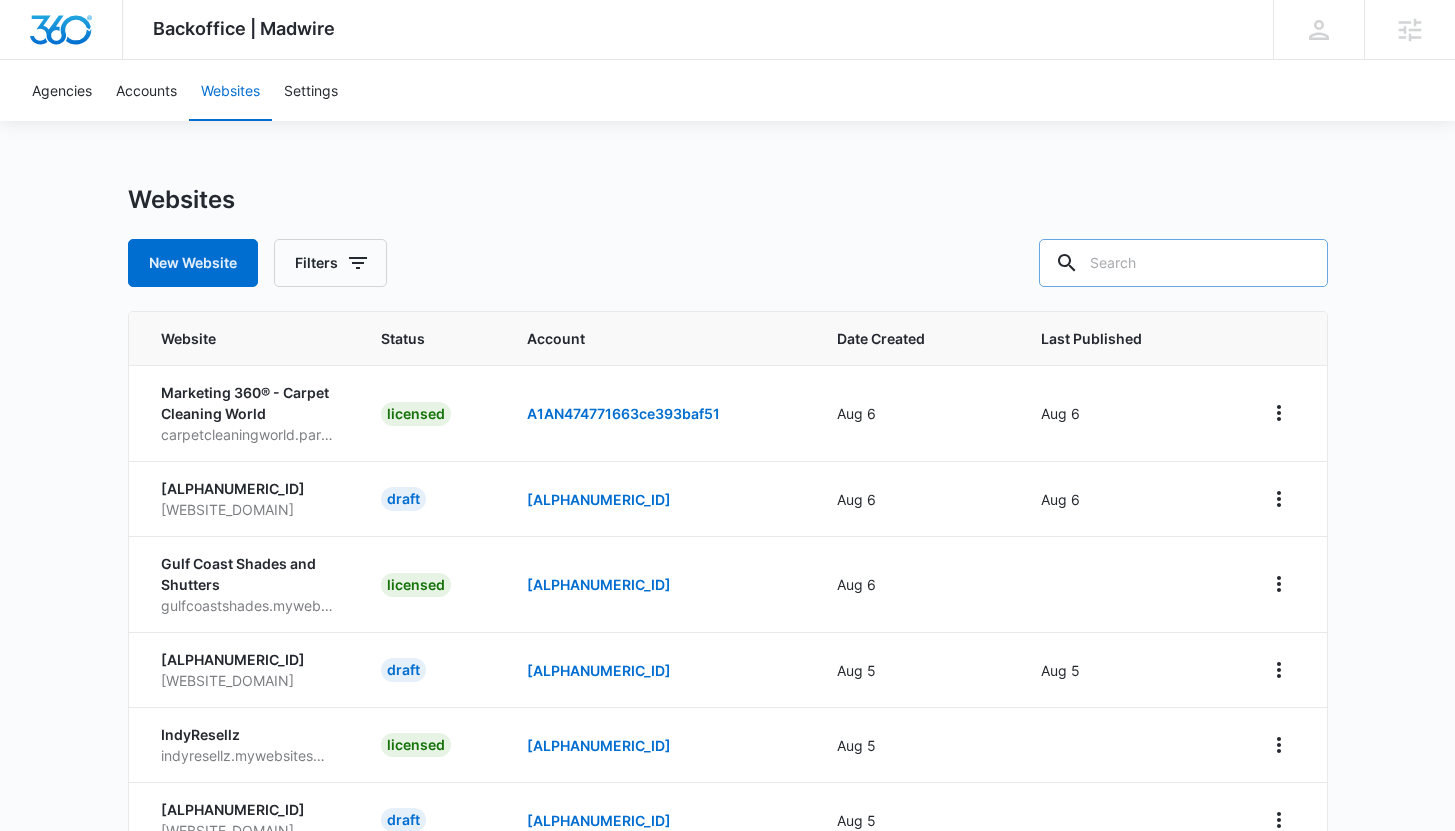 click at bounding box center [1183, 263] 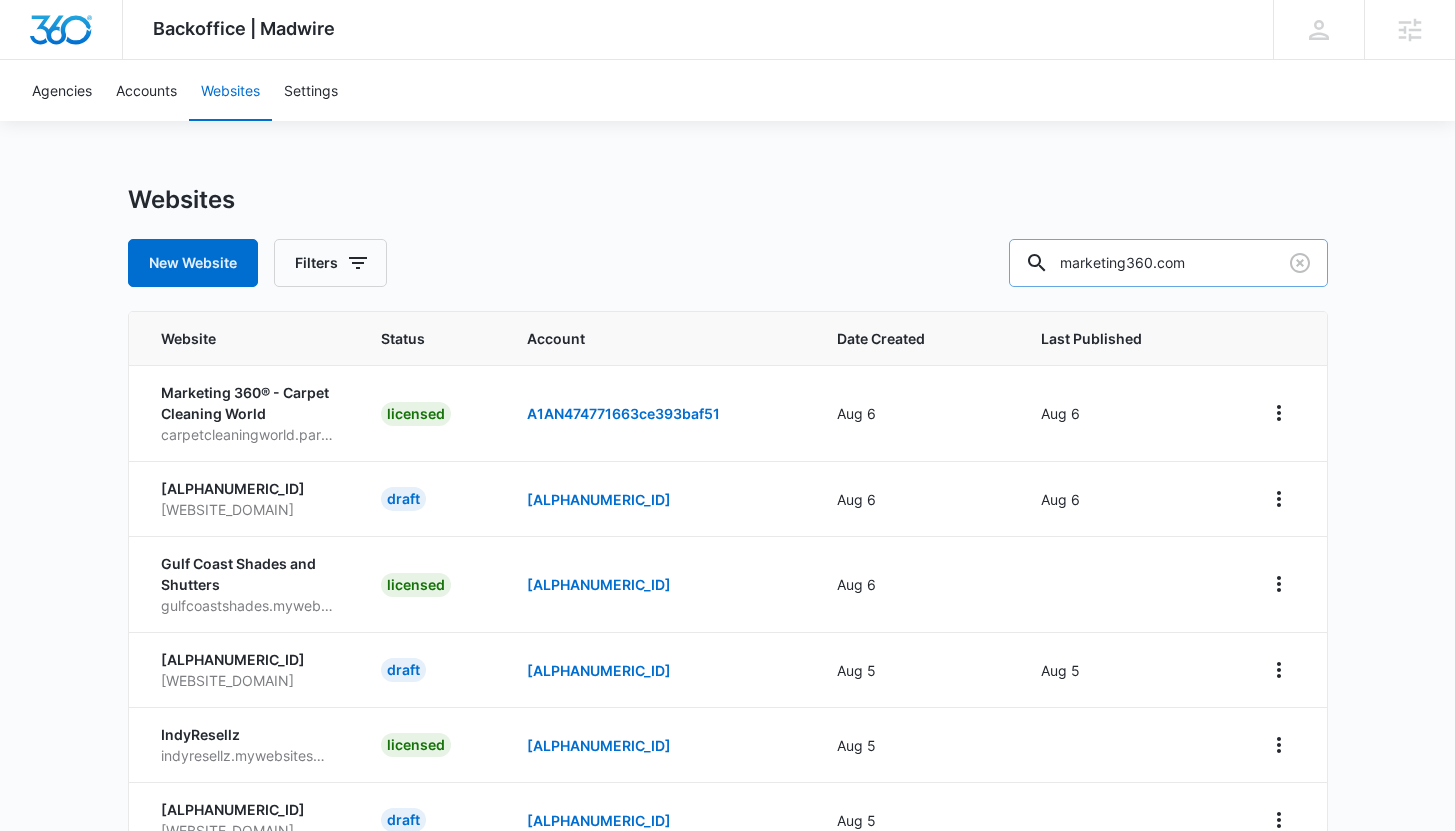 type on "marketing360.com" 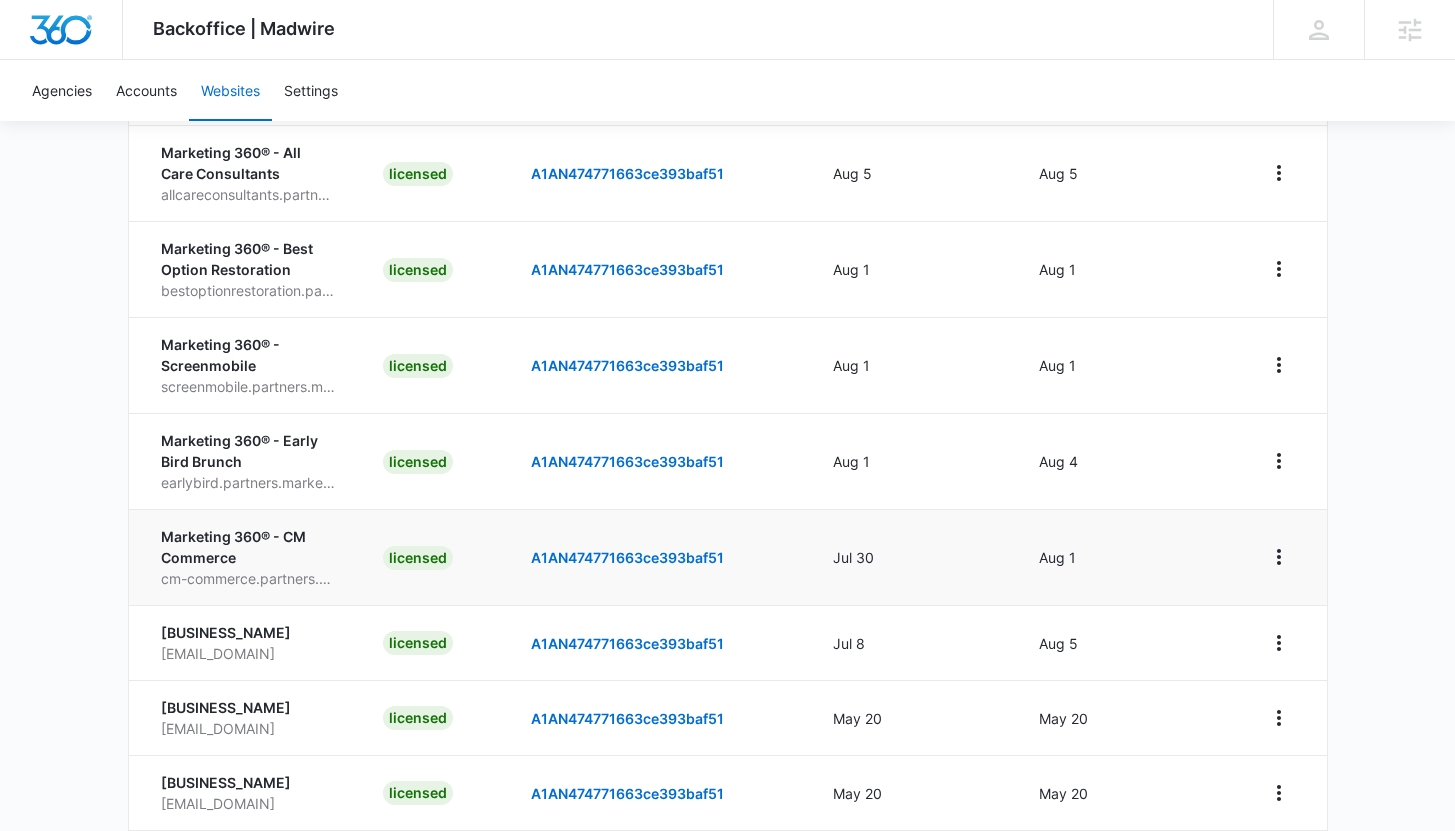 scroll, scrollTop: 647, scrollLeft: 0, axis: vertical 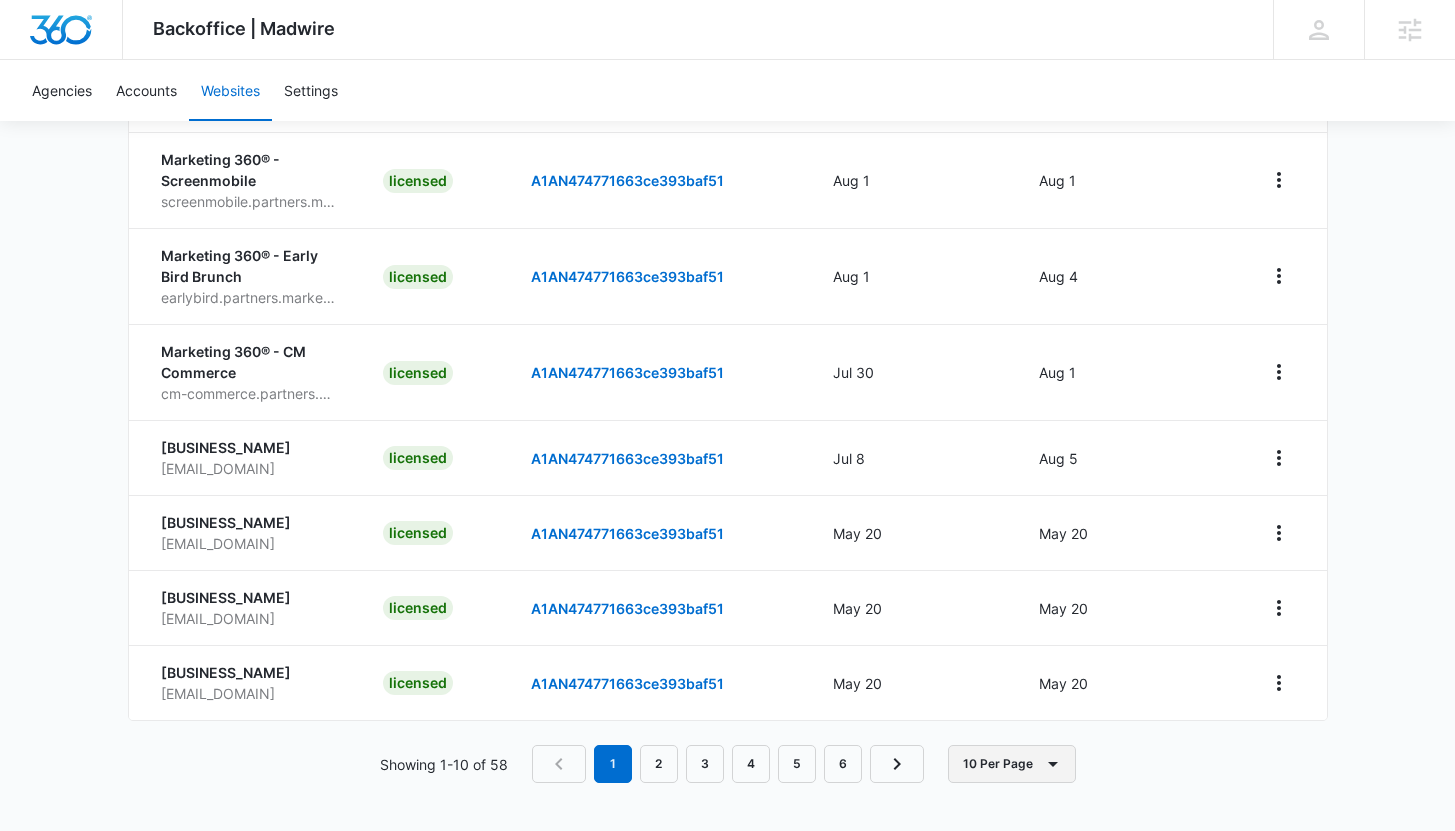 click on "10   Per Page" at bounding box center (1012, 764) 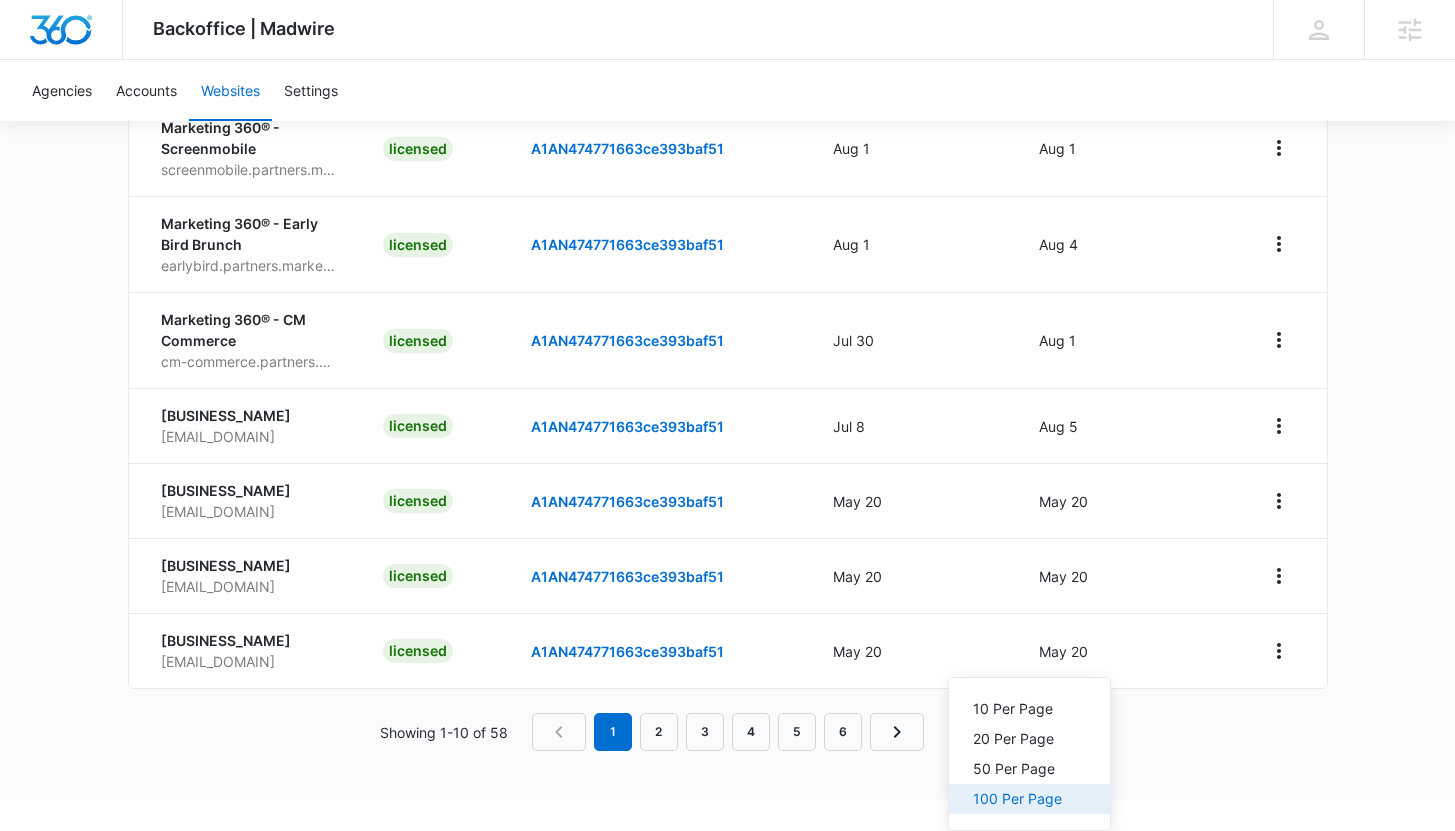 click on "100   Per Page" at bounding box center (1017, 799) 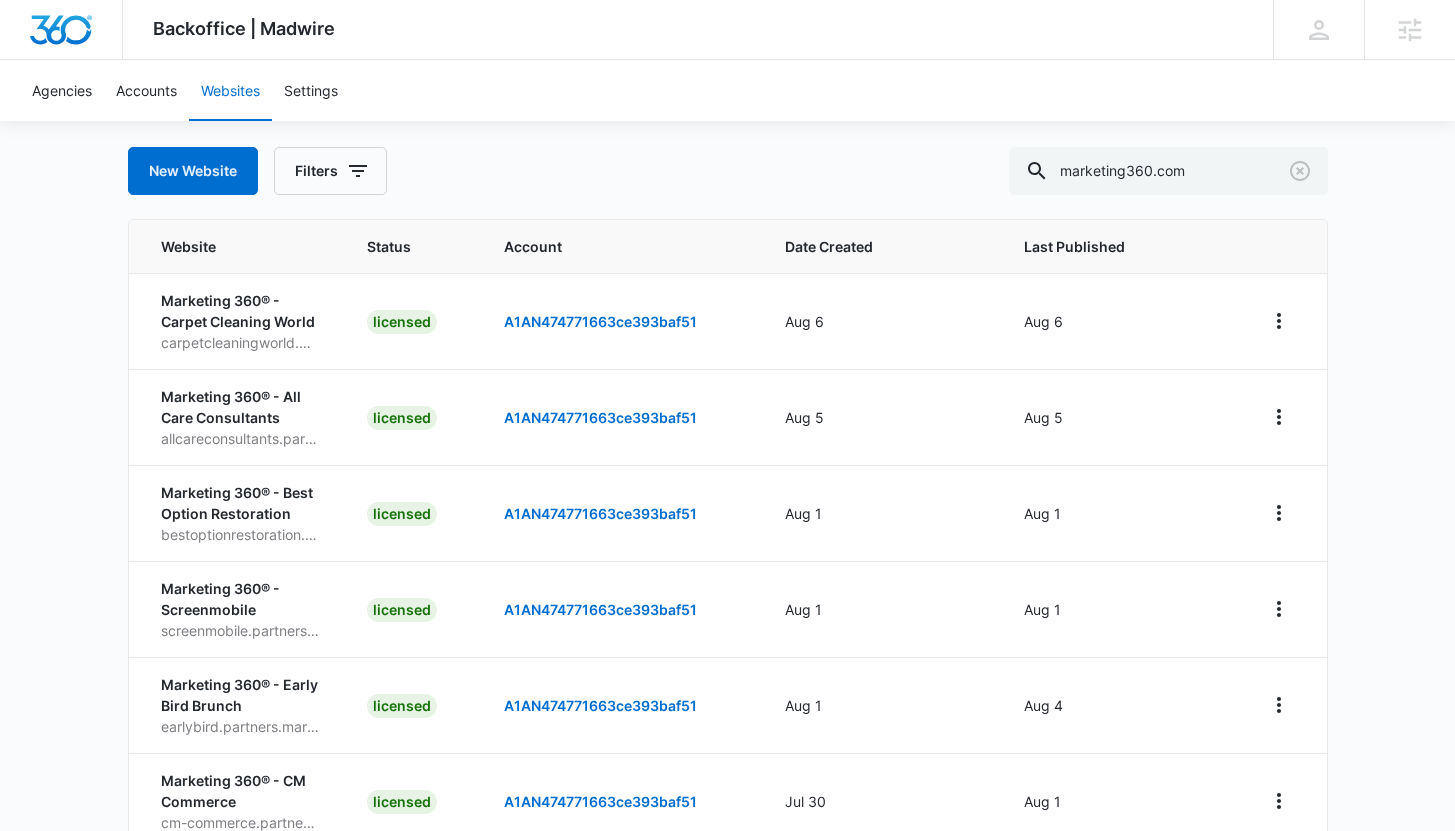 scroll, scrollTop: 93, scrollLeft: 0, axis: vertical 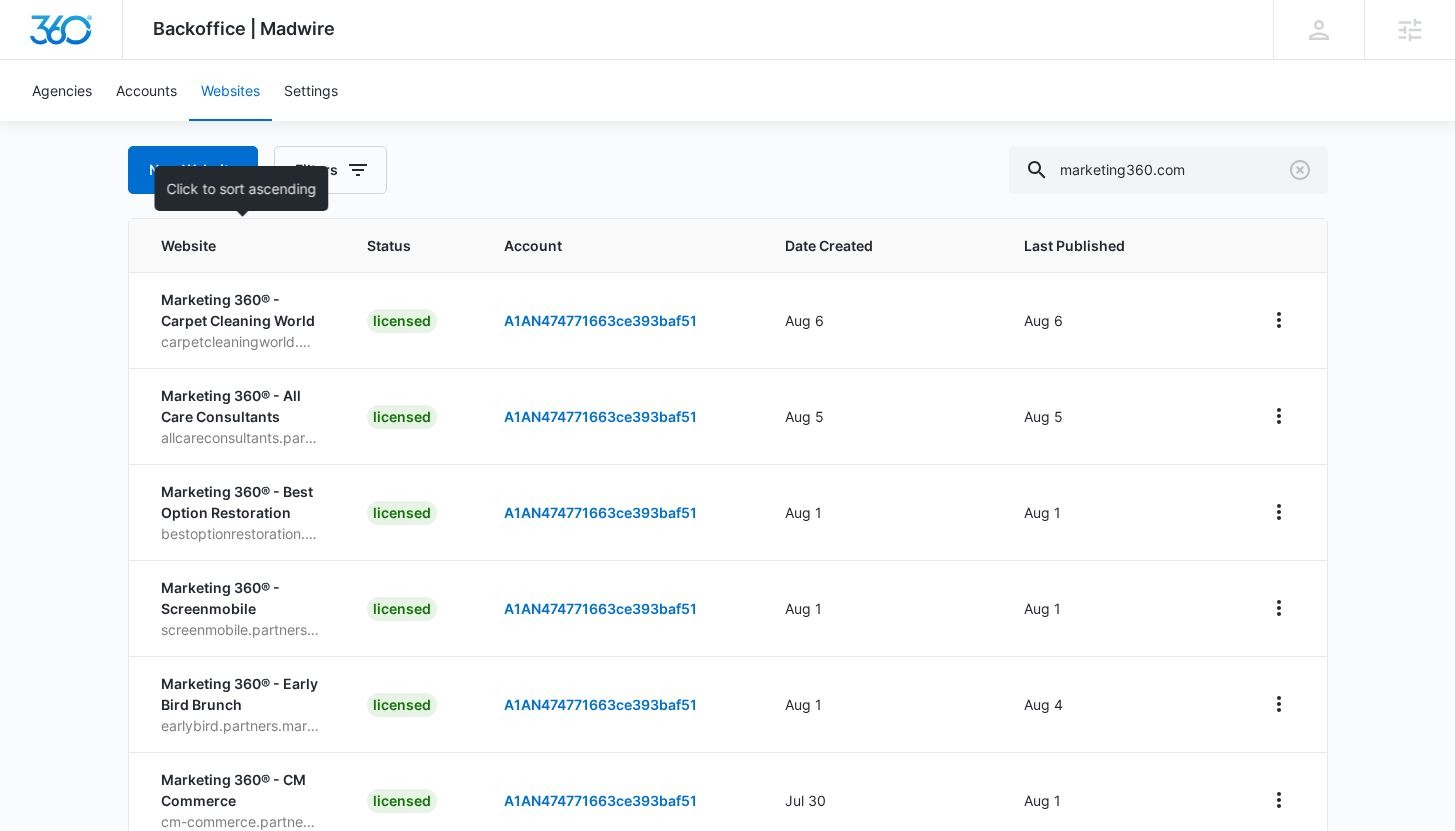click on "Website" at bounding box center [225, 245] 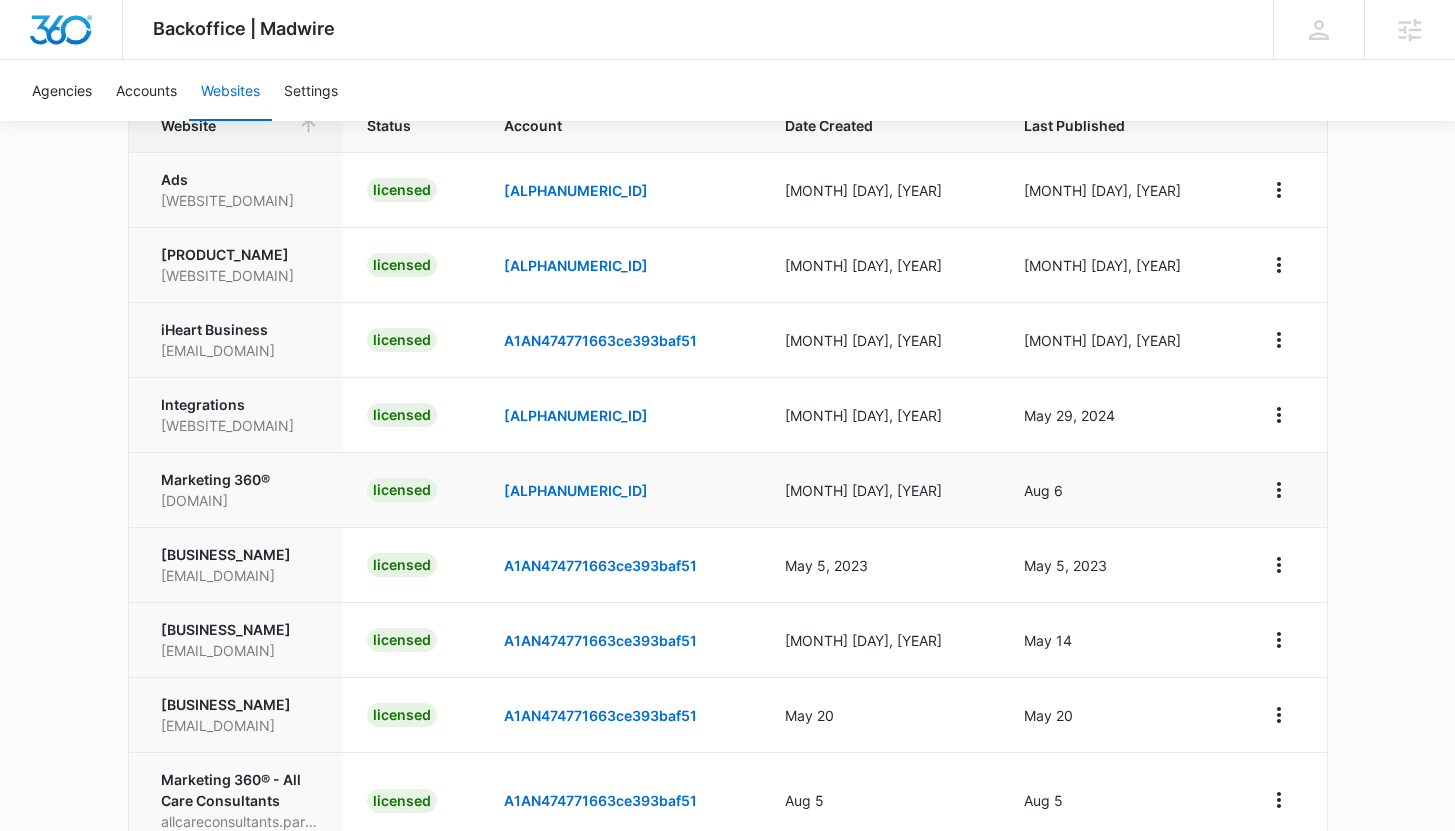 scroll, scrollTop: 213, scrollLeft: 0, axis: vertical 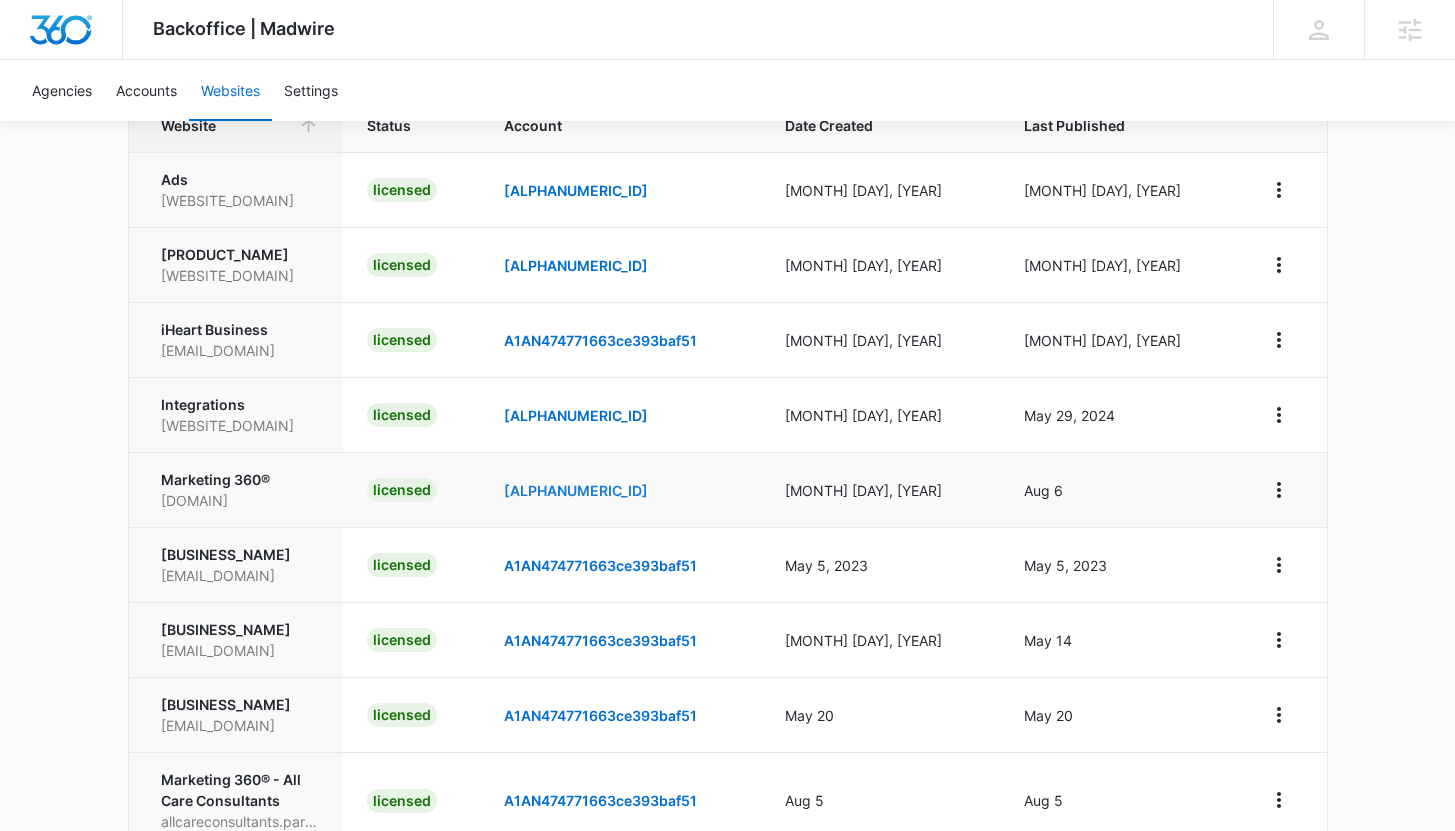 click on "[ALPHANUMERIC_ID]" at bounding box center (576, 490) 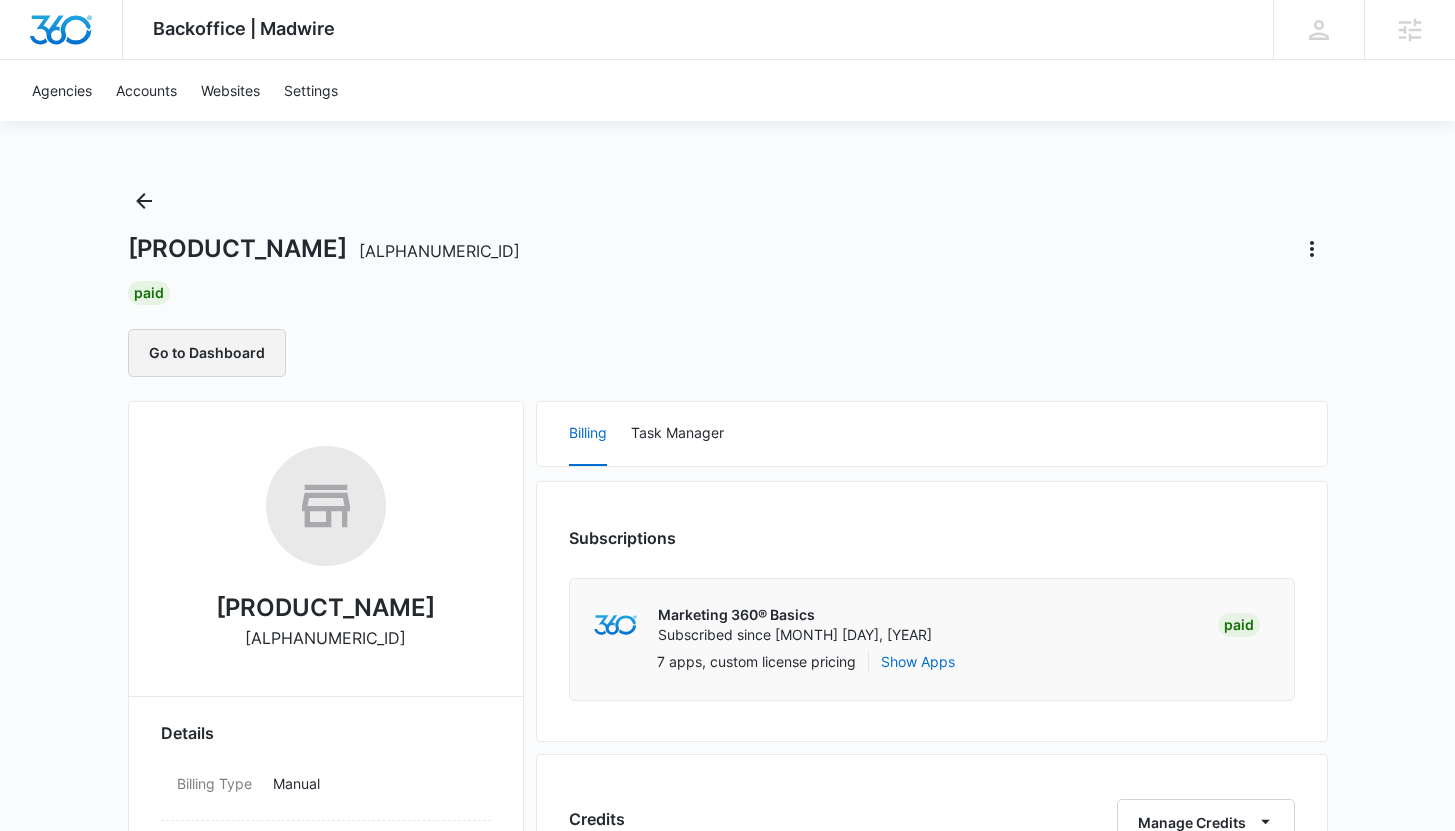 click on "Go to Dashboard" at bounding box center (207, 353) 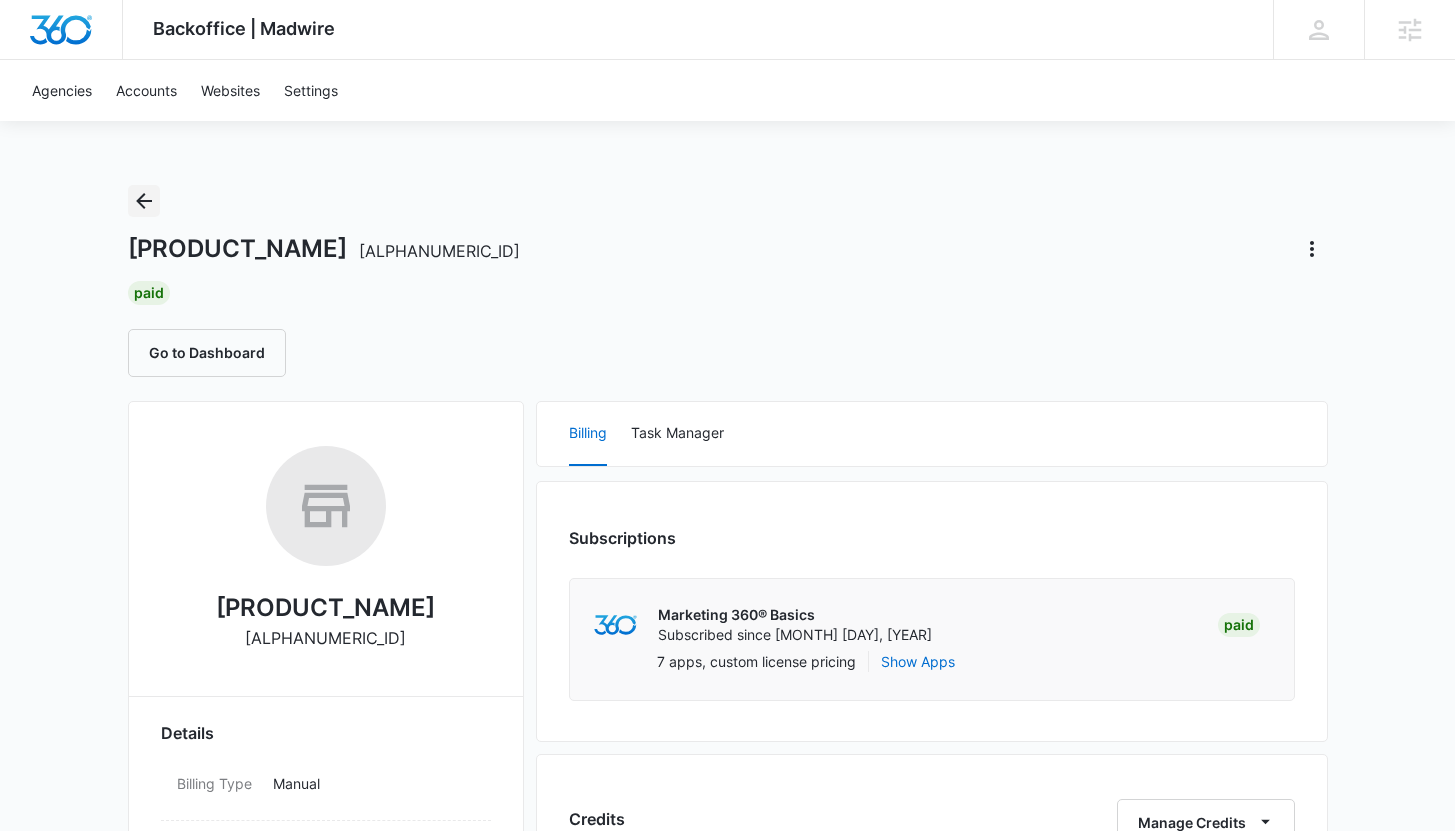 click 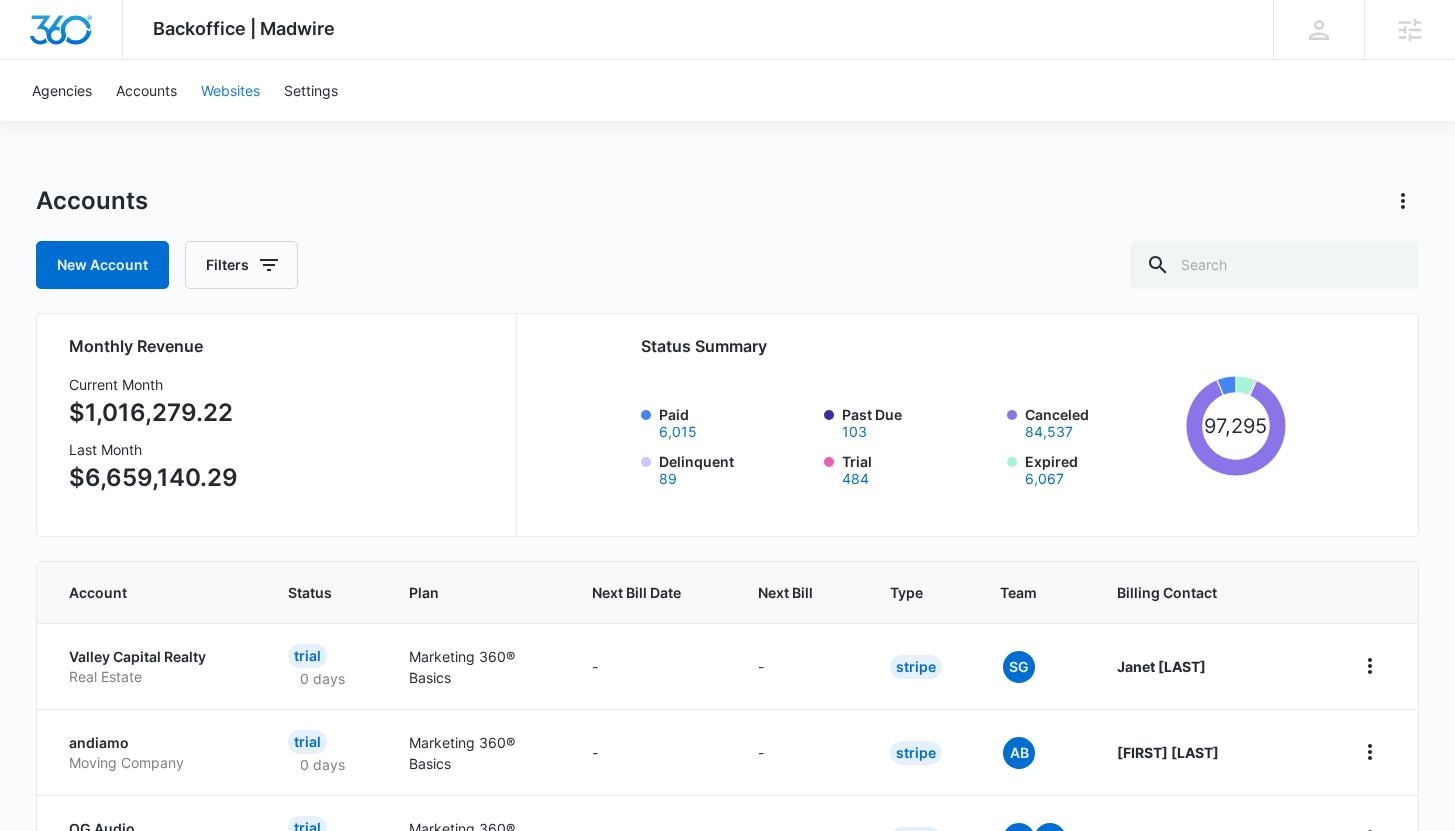 click on "Websites" at bounding box center (230, 90) 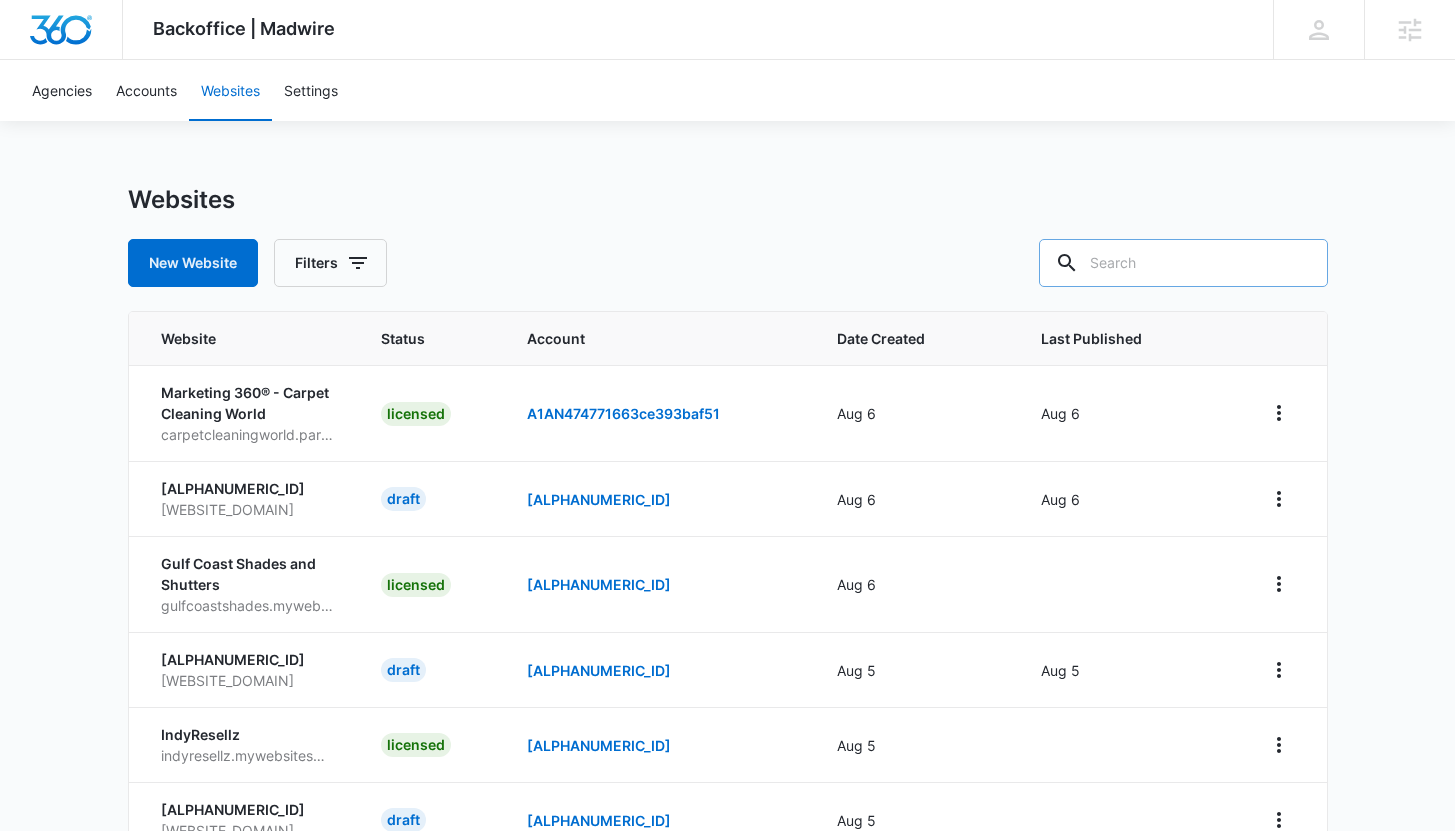 click at bounding box center (1183, 263) 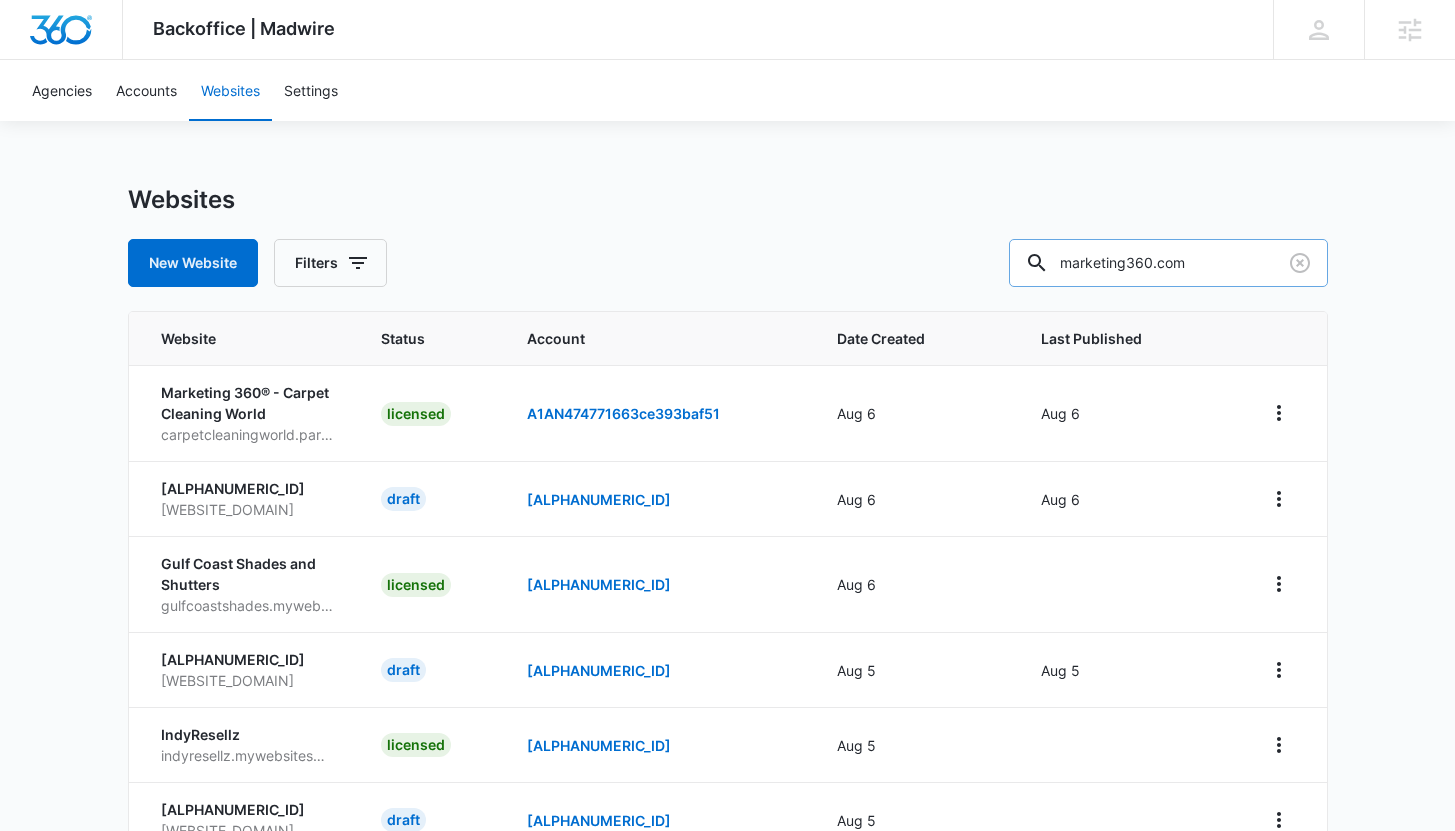 type on "marketing360.com" 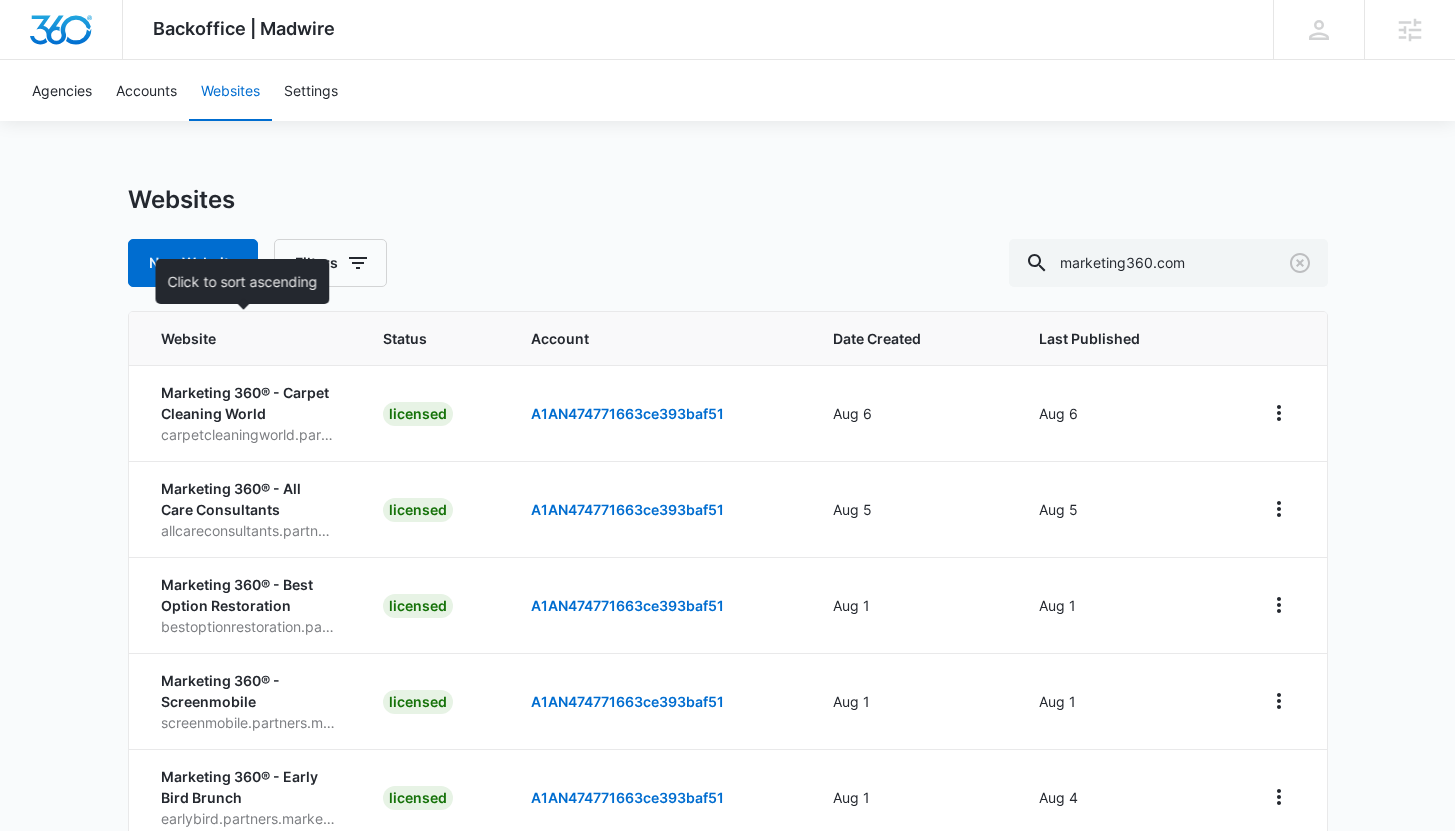 click on "Website" at bounding box center (234, 338) 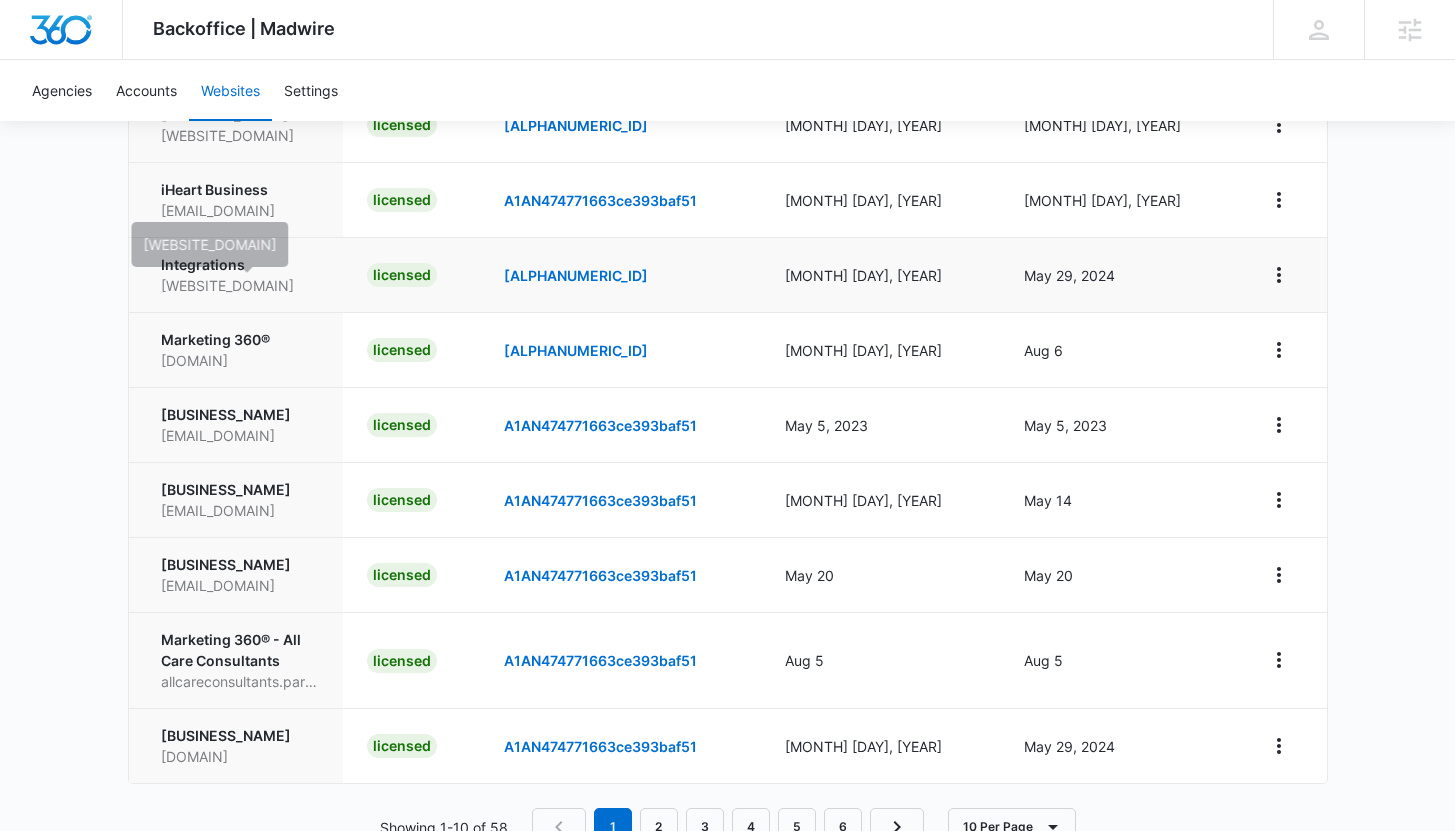 scroll, scrollTop: 521, scrollLeft: 0, axis: vertical 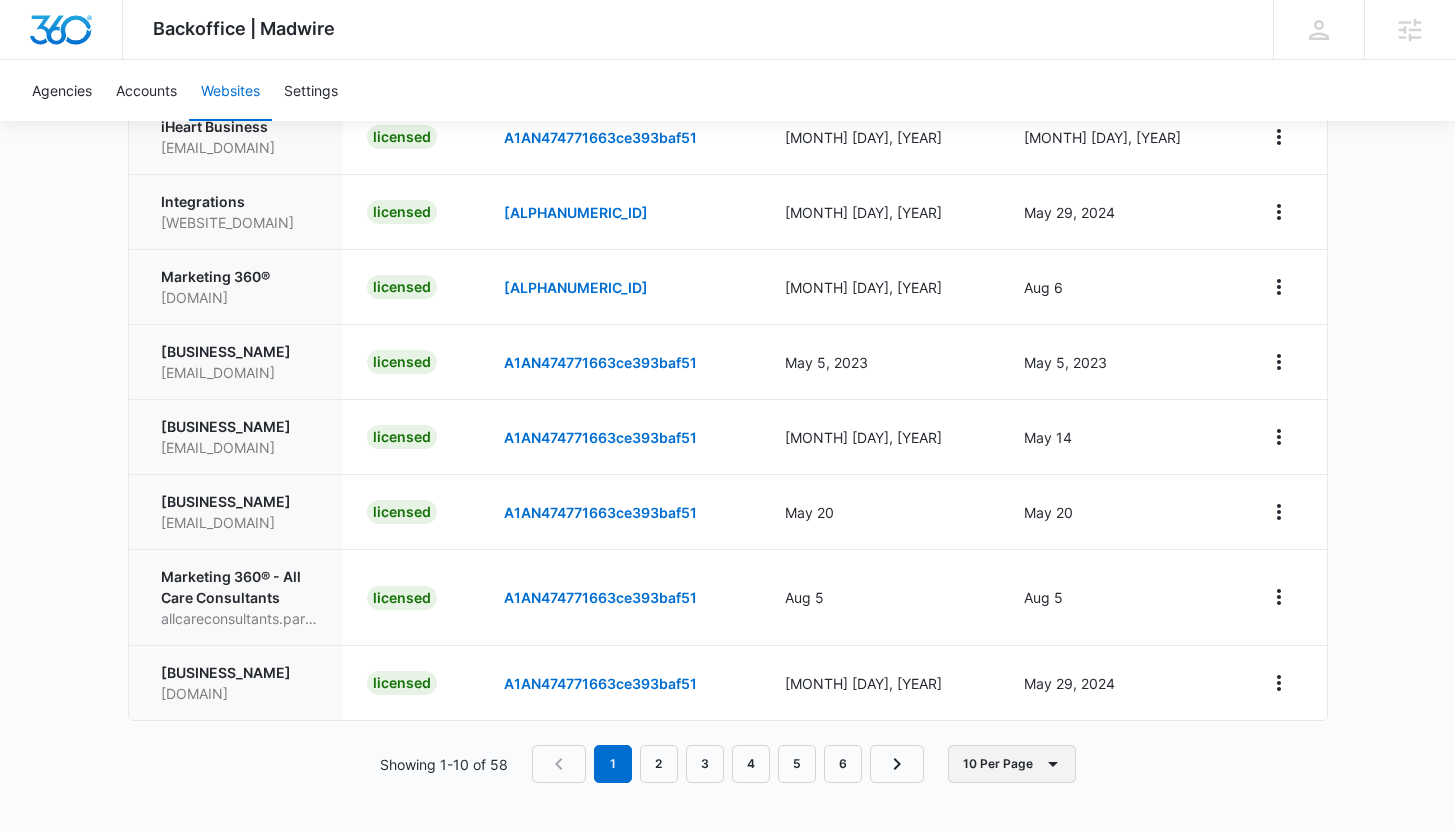 click on "10   Per Page" at bounding box center [1012, 764] 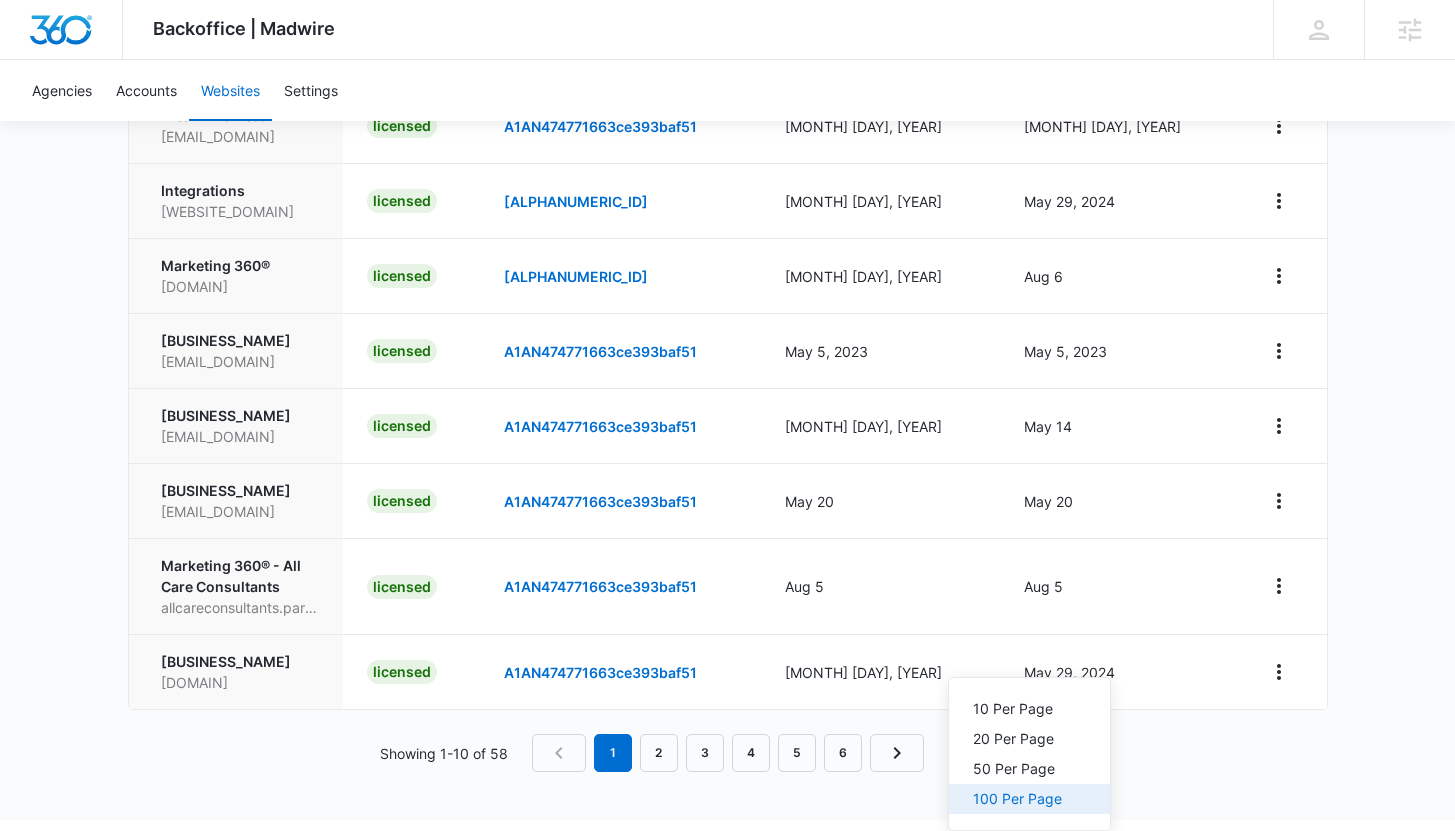 click on "100   Per Page" at bounding box center (1029, 799) 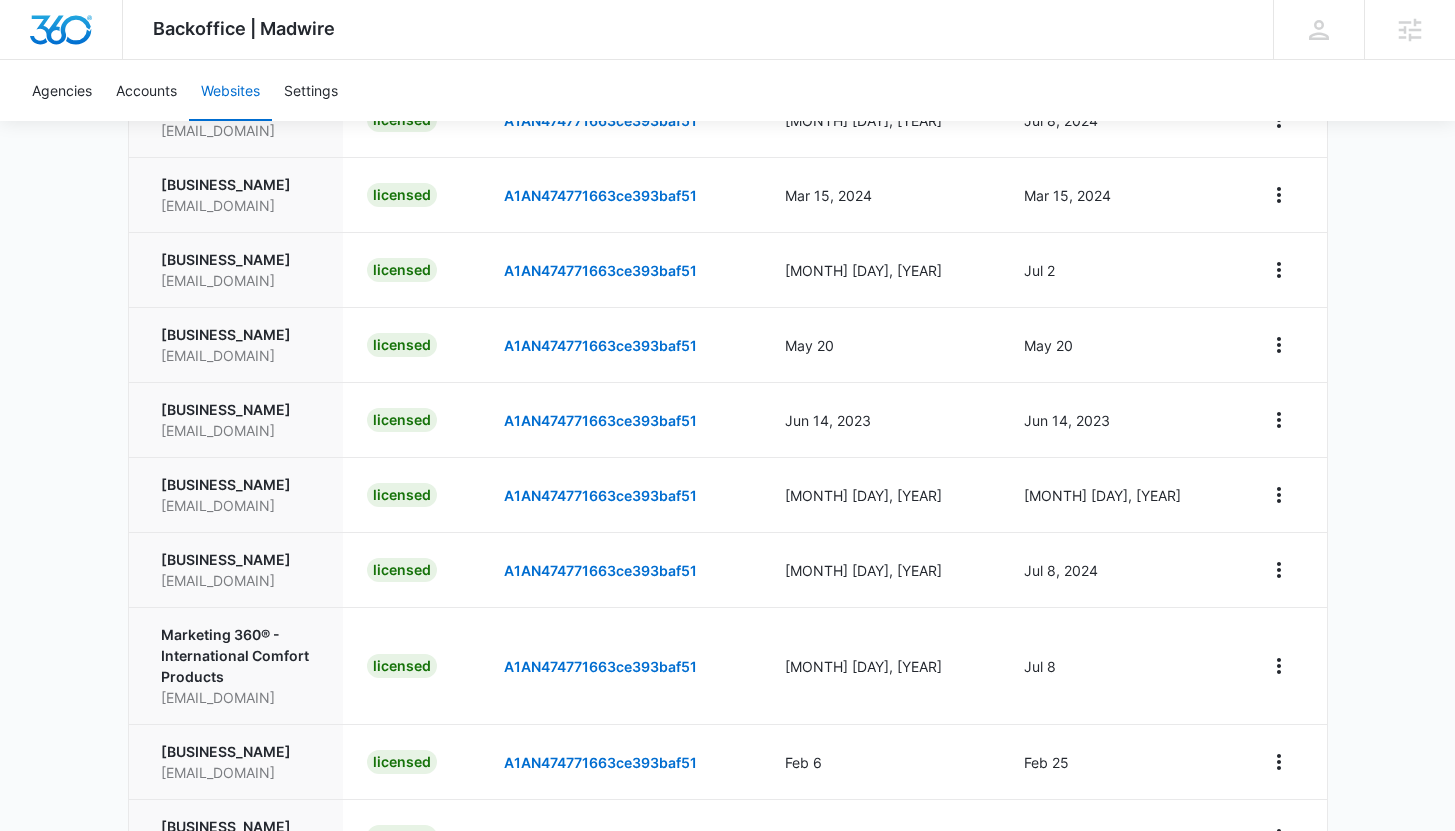 scroll, scrollTop: 1928, scrollLeft: 0, axis: vertical 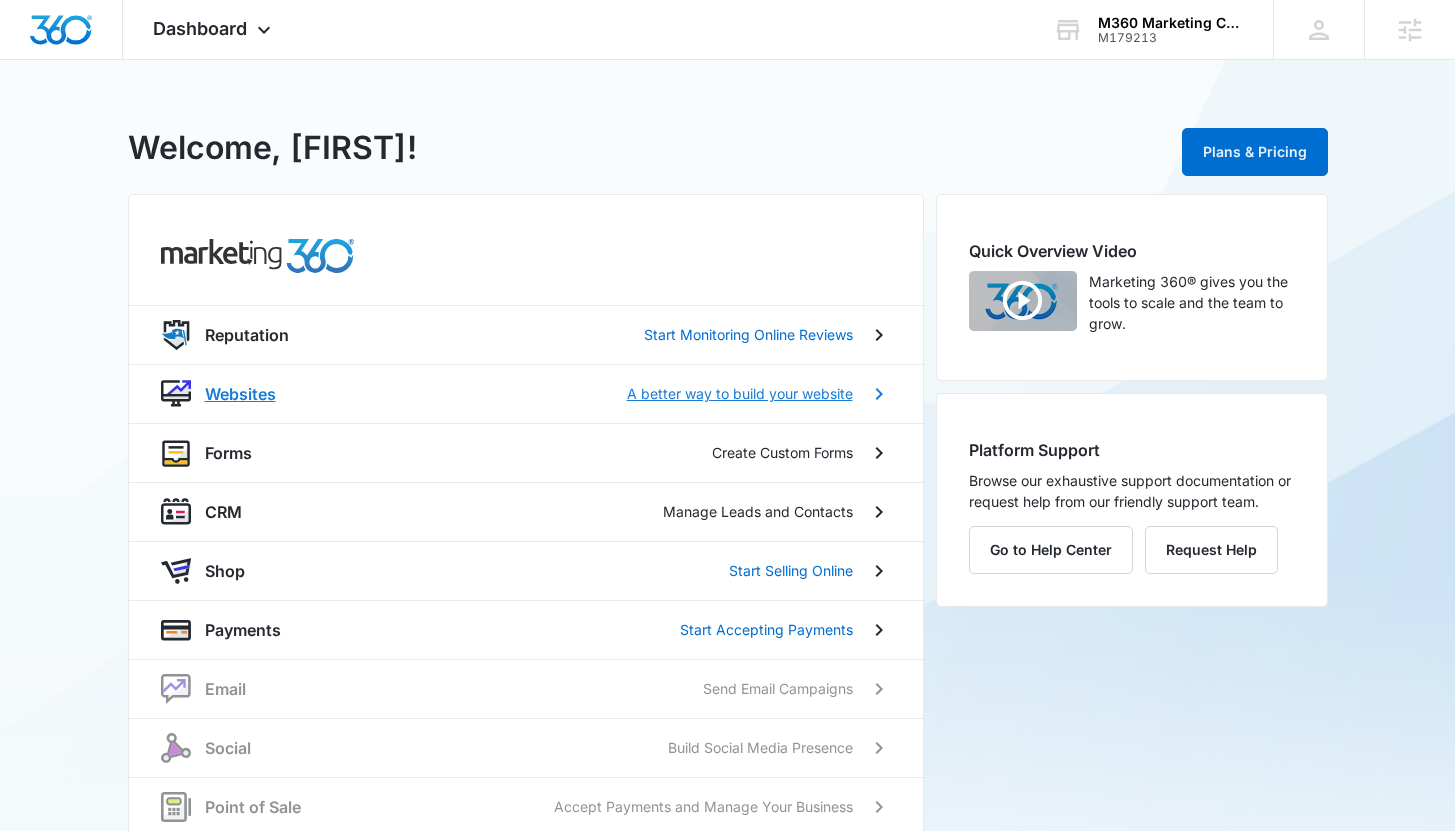 click on "Websites" at bounding box center [240, 394] 